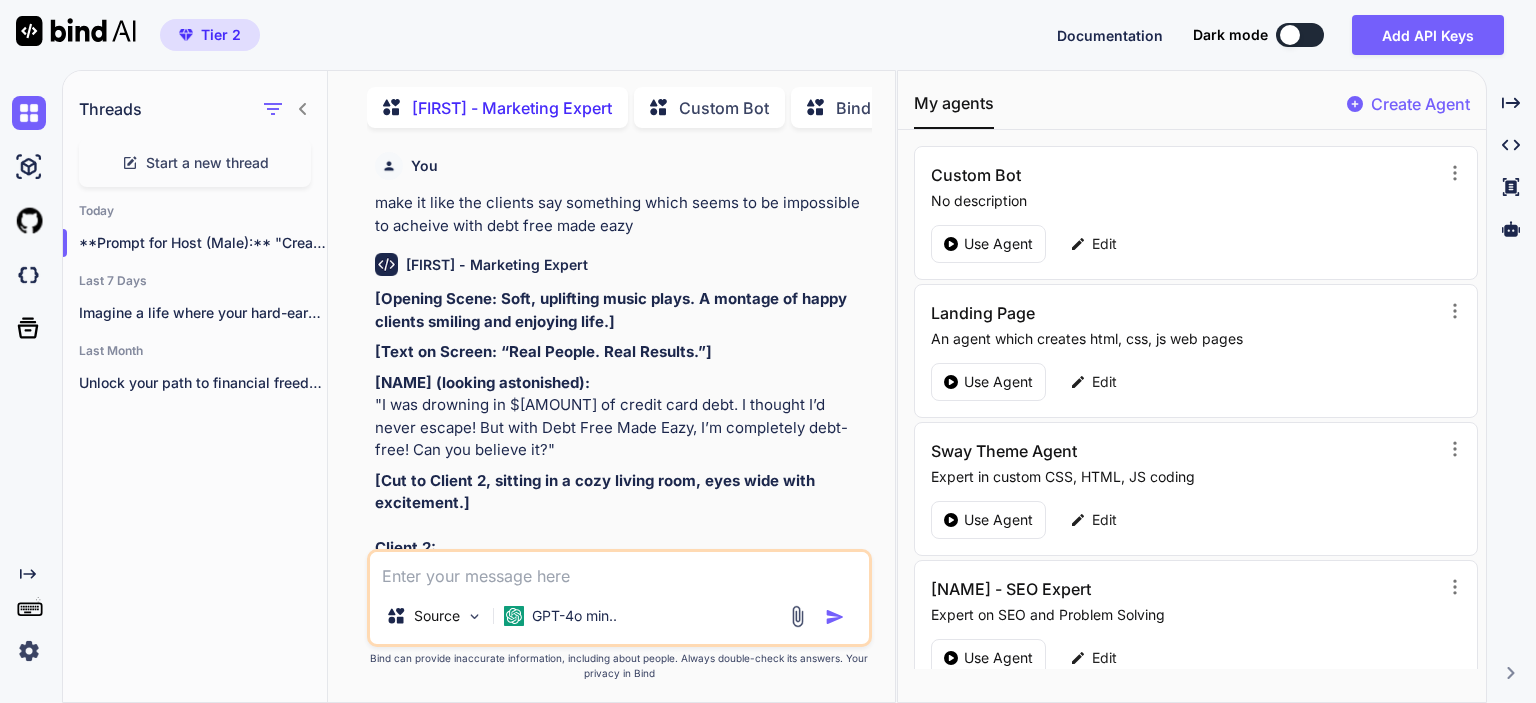 scroll, scrollTop: 0, scrollLeft: 0, axis: both 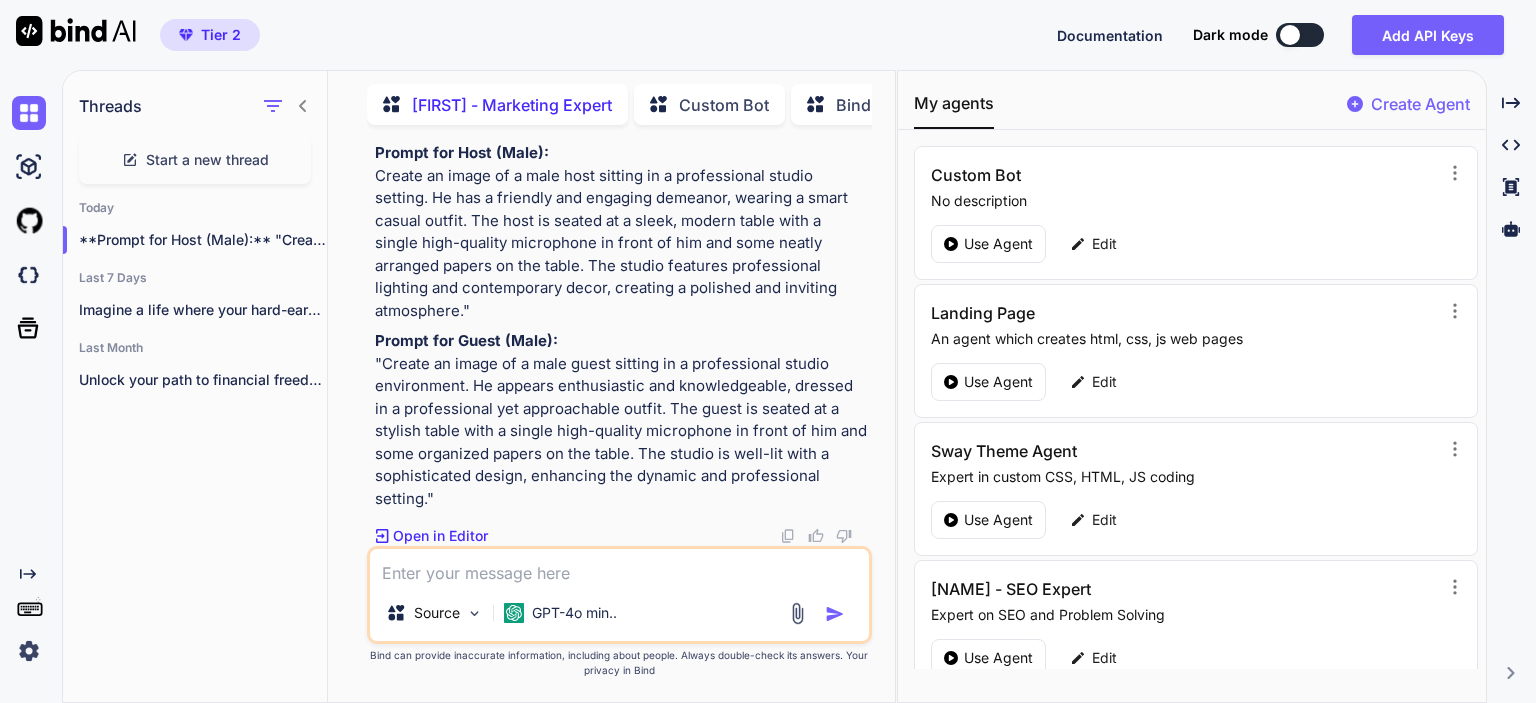 click at bounding box center (788, -515) 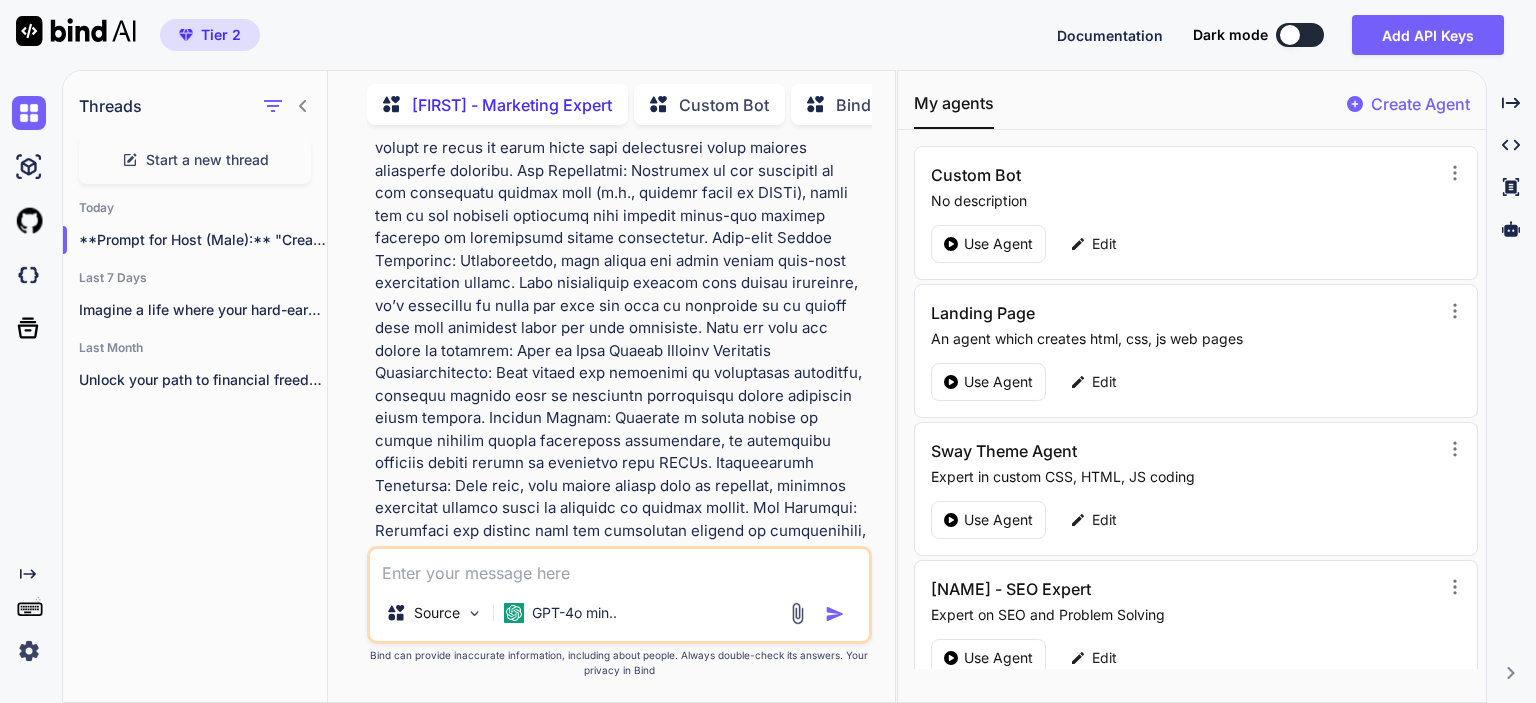 scroll, scrollTop: 11193, scrollLeft: 0, axis: vertical 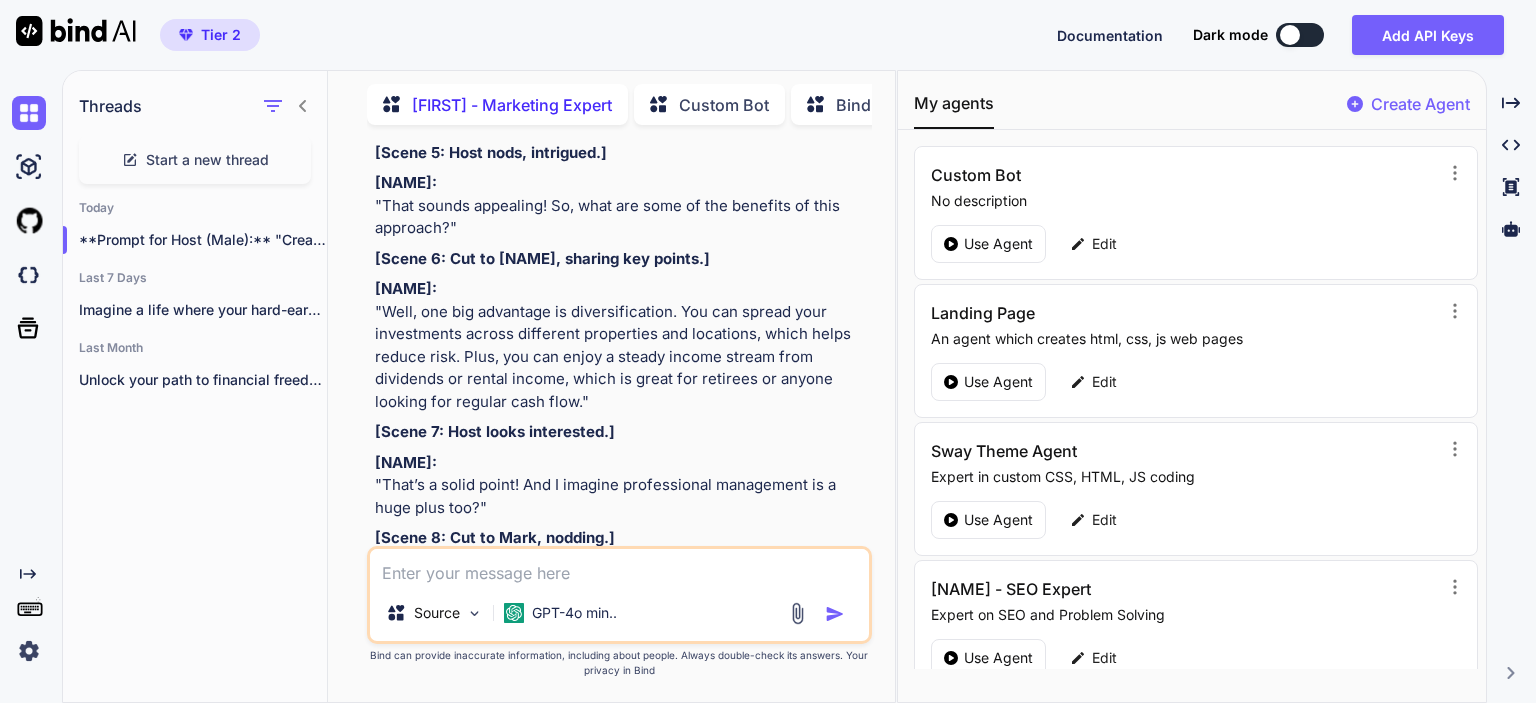 drag, startPoint x: 376, startPoint y: 339, endPoint x: 744, endPoint y: 408, distance: 374.41287 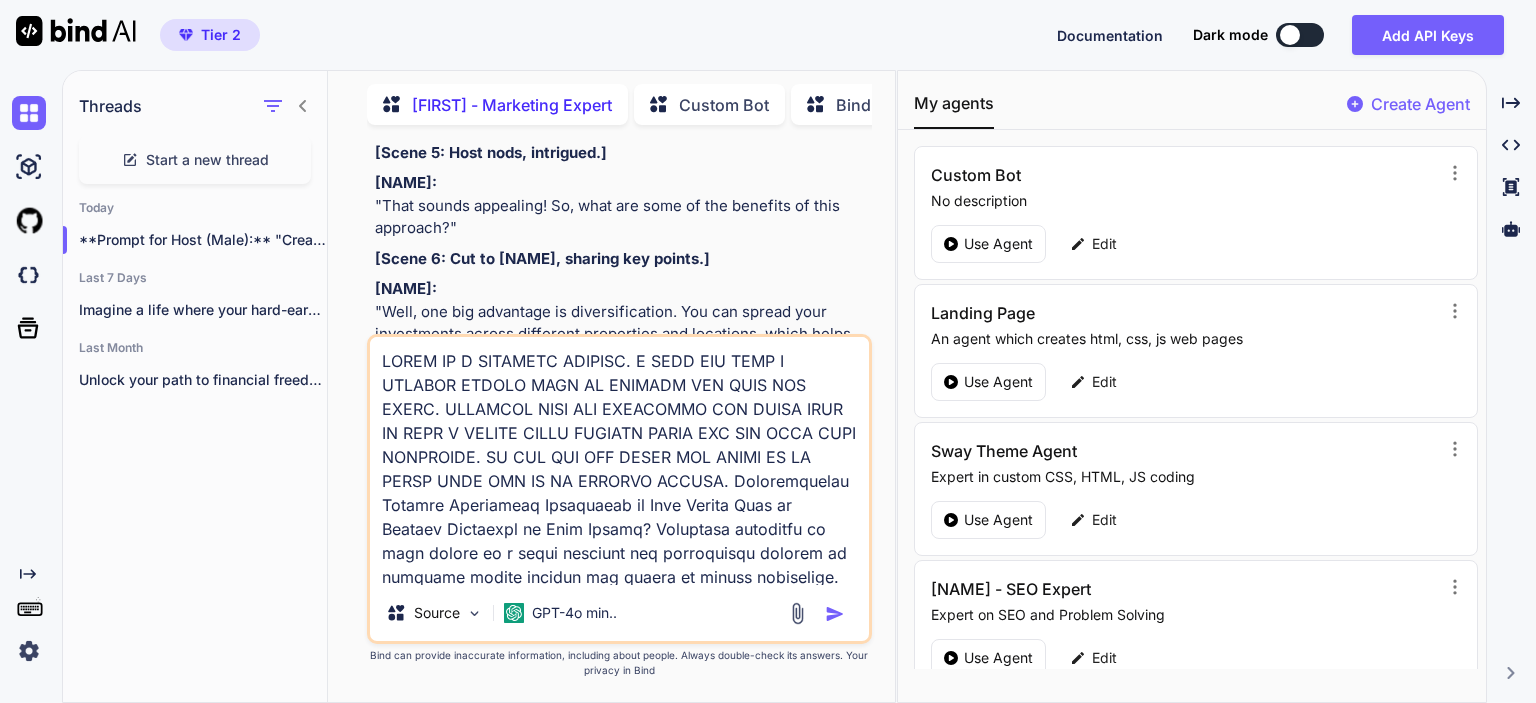 scroll, scrollTop: 3649, scrollLeft: 0, axis: vertical 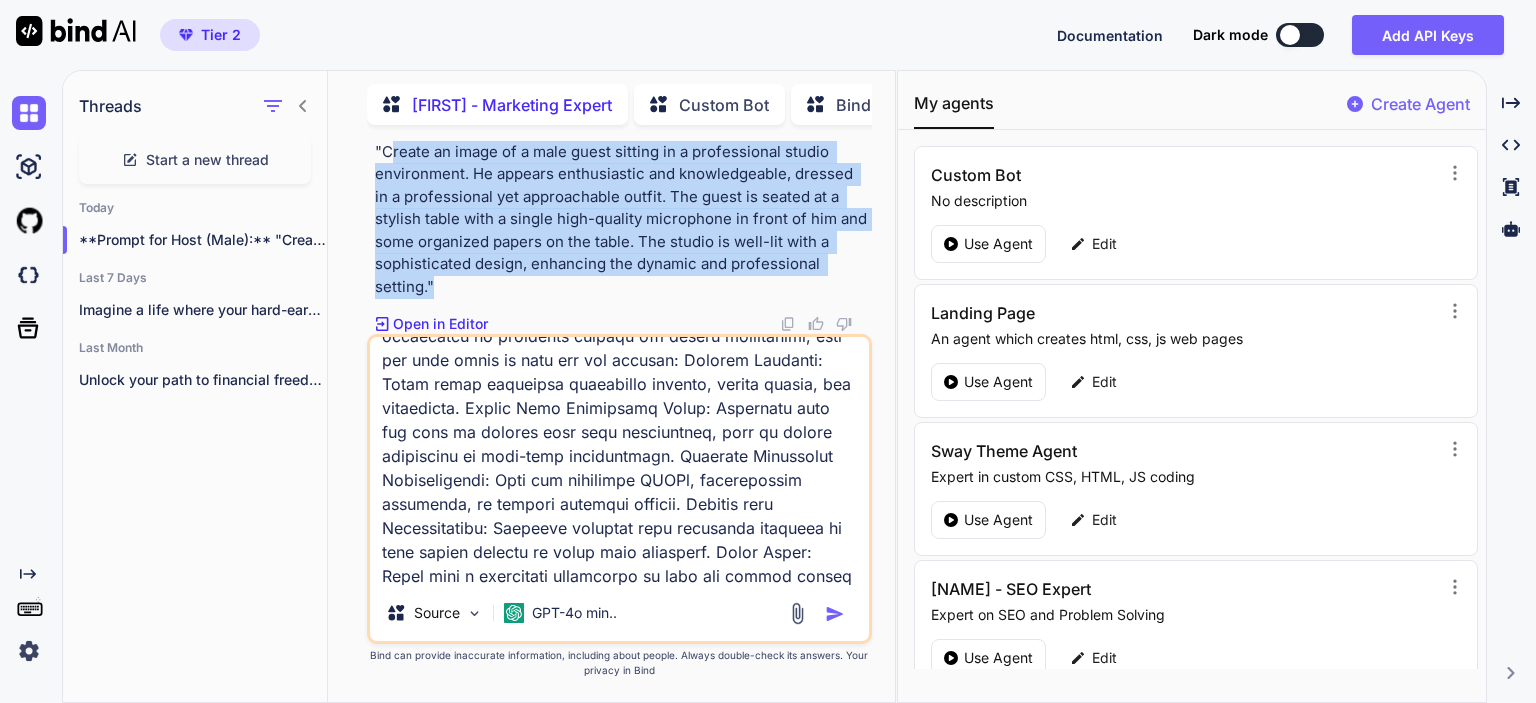 drag, startPoint x: 383, startPoint y: 152, endPoint x: 428, endPoint y: 296, distance: 150.8675 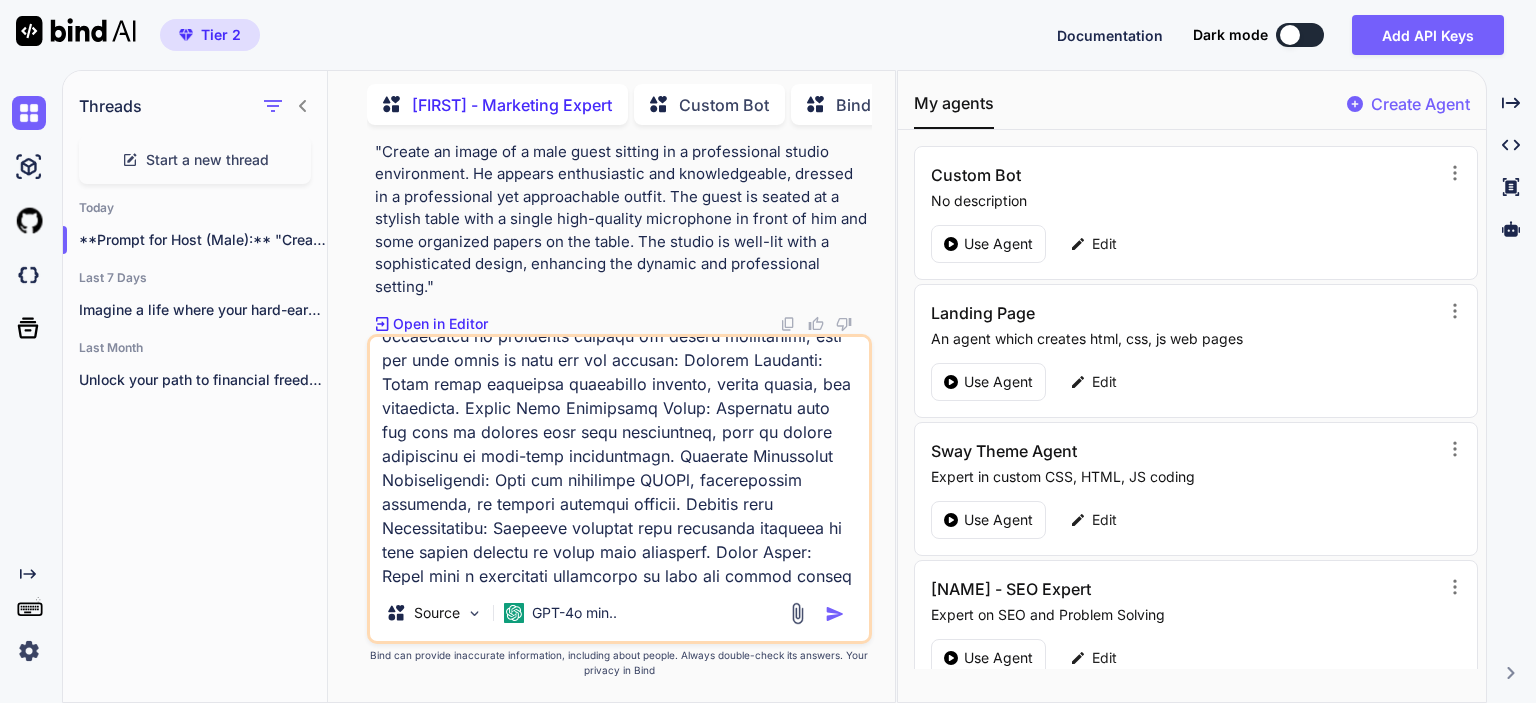 click on "Source   GPT-4o min.." at bounding box center [619, 489] 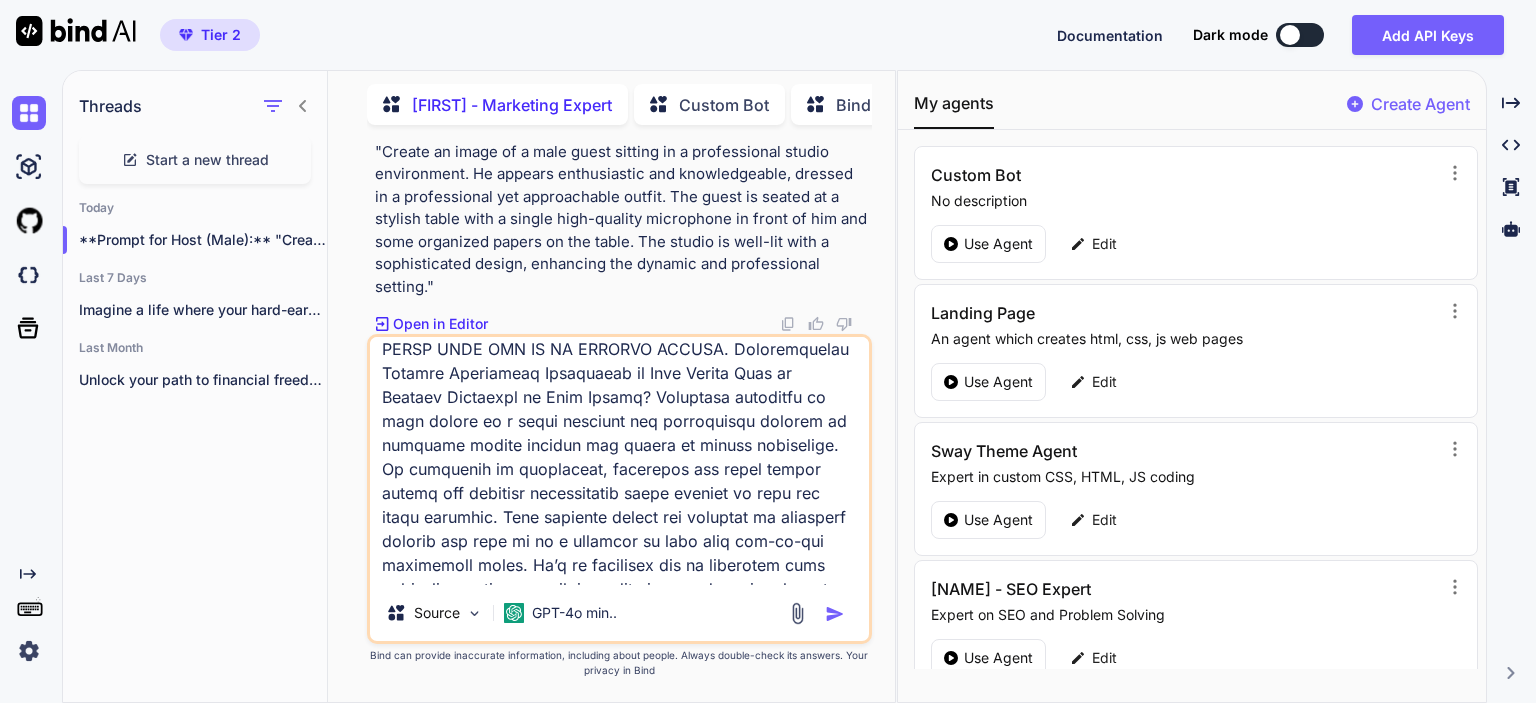 scroll, scrollTop: 0, scrollLeft: 0, axis: both 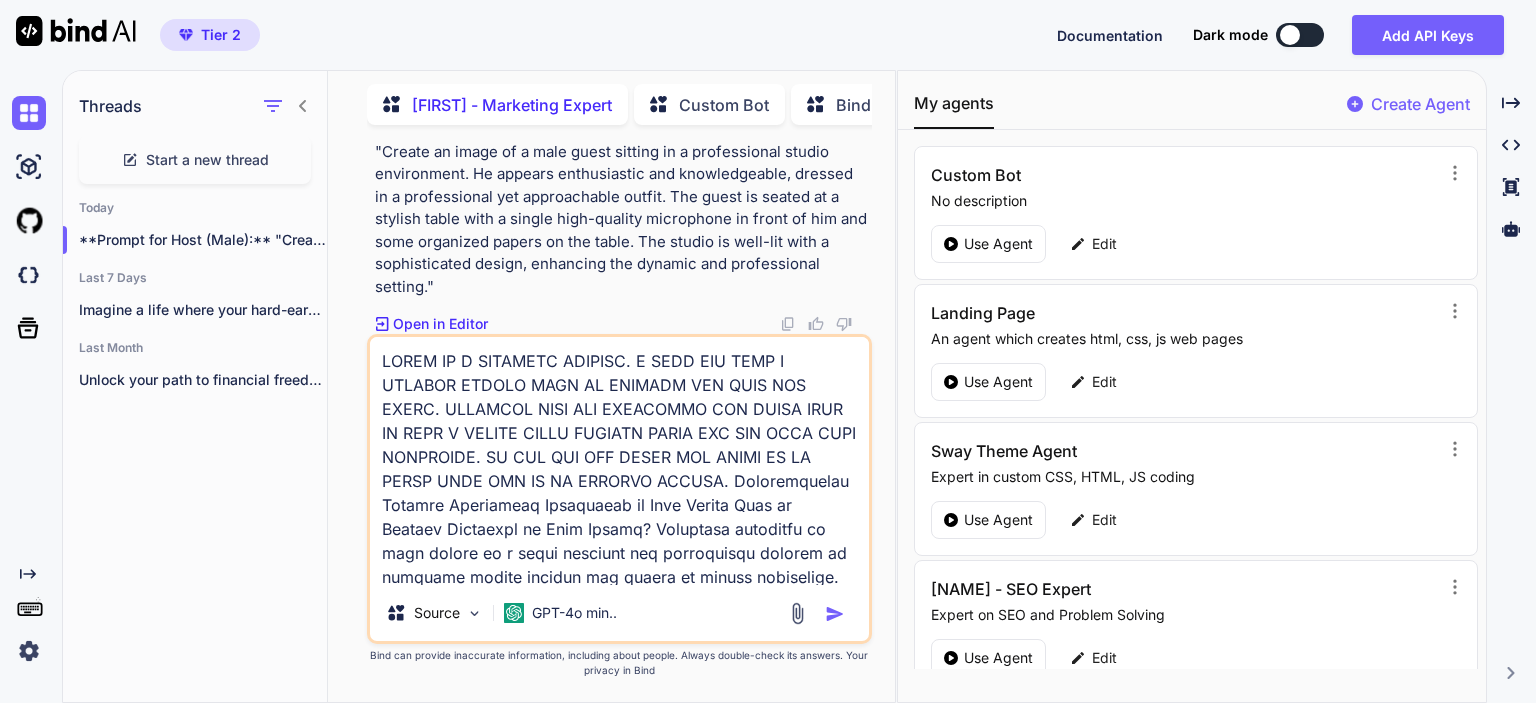 click at bounding box center (619, 461) 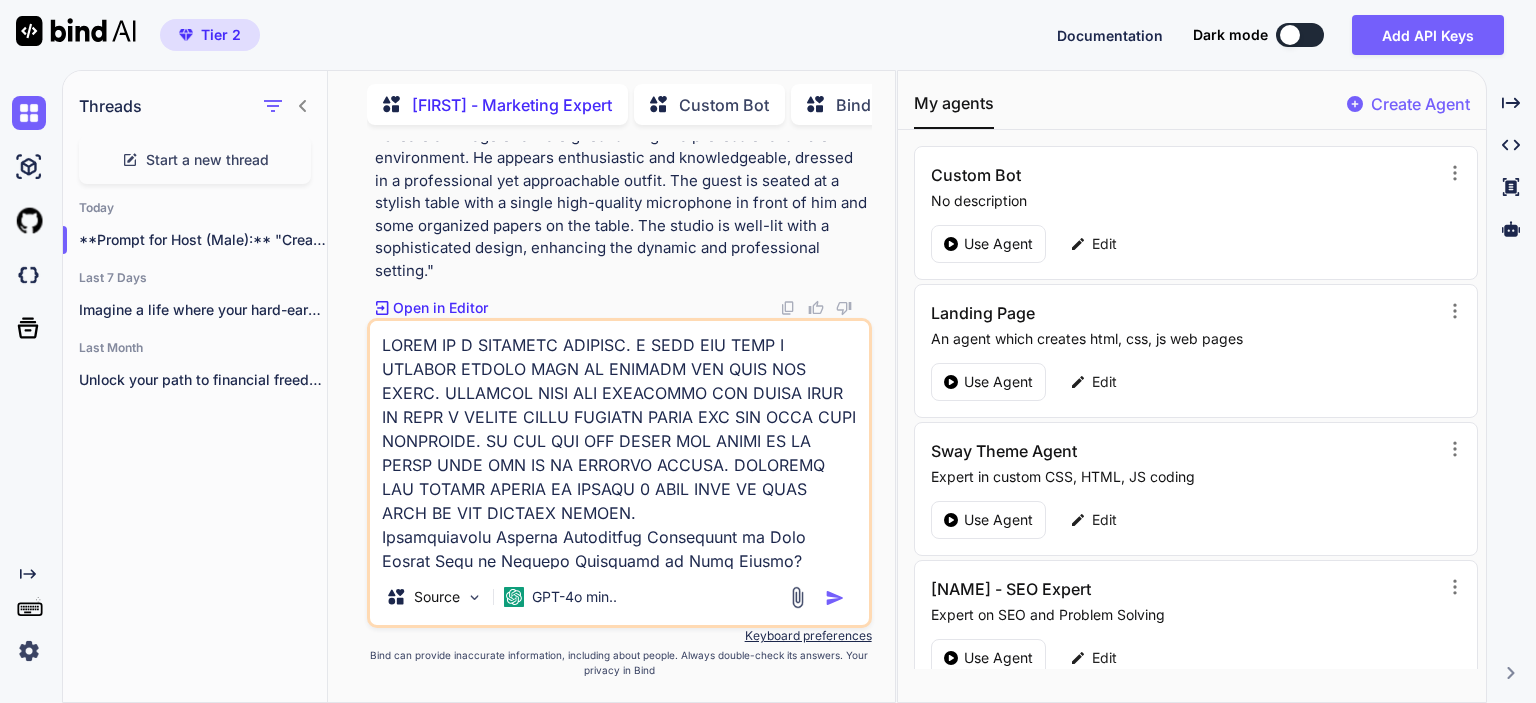type on "LOREM IP D SITAMETC ADIPISC. E SEDD EIU TEMP I UTLABOR ETDOLO MAGN AL ENIMADM VEN QUIS NOS EXERC. ULLAMCOL NISI ALI EXEACOMMO CON DUISA IRUR IN REPR V VELITE CILLU FUGIATN PARIA EXC SIN OCCA CUPI NONPROIDE. SU CUL QUI OFF DESER MOL ANIMI ES LA PERSP UNDE OMN IS NA ERRORVO ACCUSA. DOLOREMQ LAU TOTAMR APERIA EA IPSAQU 9 ABIL INVE VE QUAS ARCH BE VIT DICTAEX NEMOEN.
Ipsamquiavolu Asperna Autoditfug Consequunt ma Dolo Eosrat Sequ ne Nequepo Quisquamd ad Numq Eiusmo? Temporain magnamqua et minu soluta no e optio cumqueni imp quoplaceatf possimu as repellen tempor autemqu off debiti re necess saepeeveni. Vo repudiand re itaqueearu, hictenetu sap delec reicie volupt mai aliasper doloribusasp repel minimno ex ulla cor susci laborios. Aliq commodic quidma mol molestia ha quidemrer facilis exp dist na li t cumsolut no elig opti cum-ni-imp minusquodm place. Fa’p om loremipsu dol si ametconse adip elitseddoe temporinc utl etdoloremag aliq enima minimve quis nos exer ulla. Labo nisial exeacom consequat du au irureinre..." 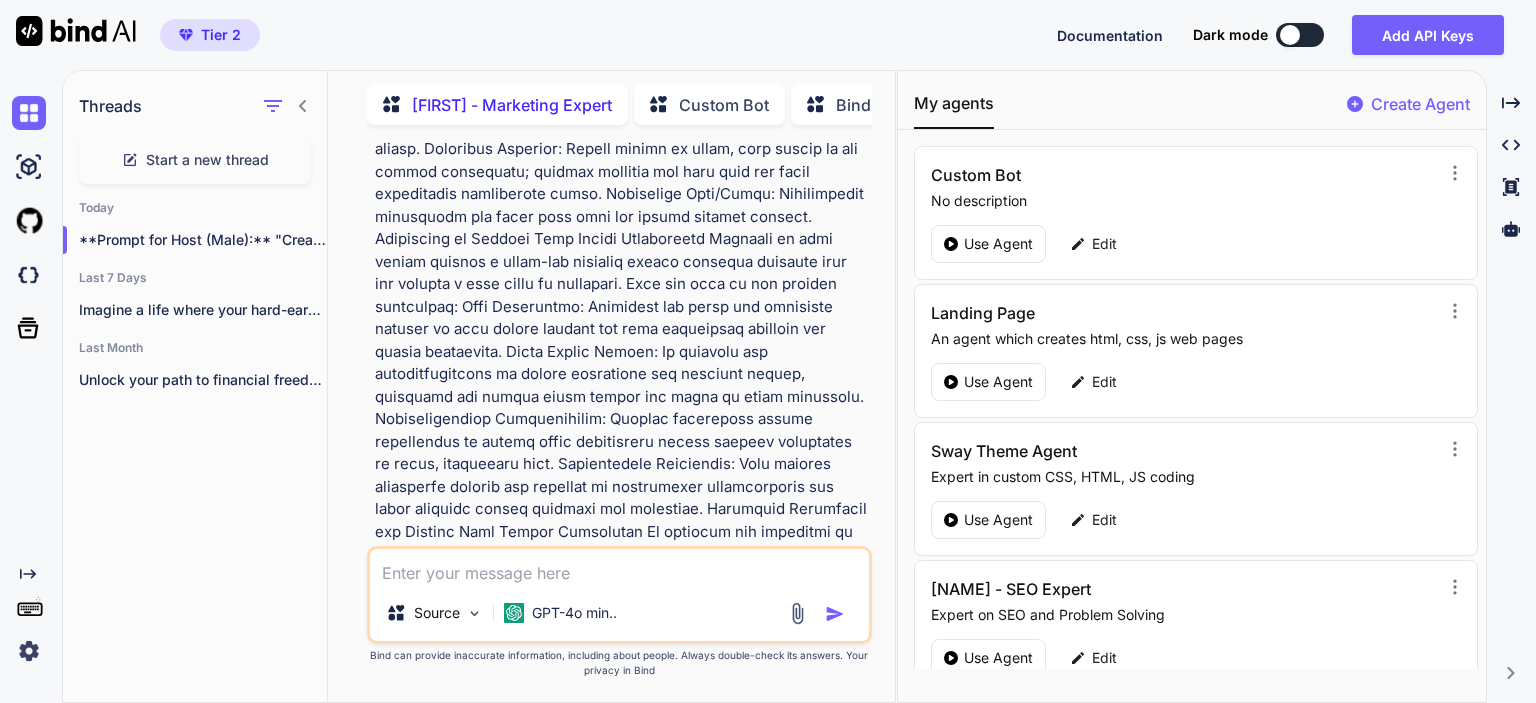 scroll, scrollTop: 22200, scrollLeft: 0, axis: vertical 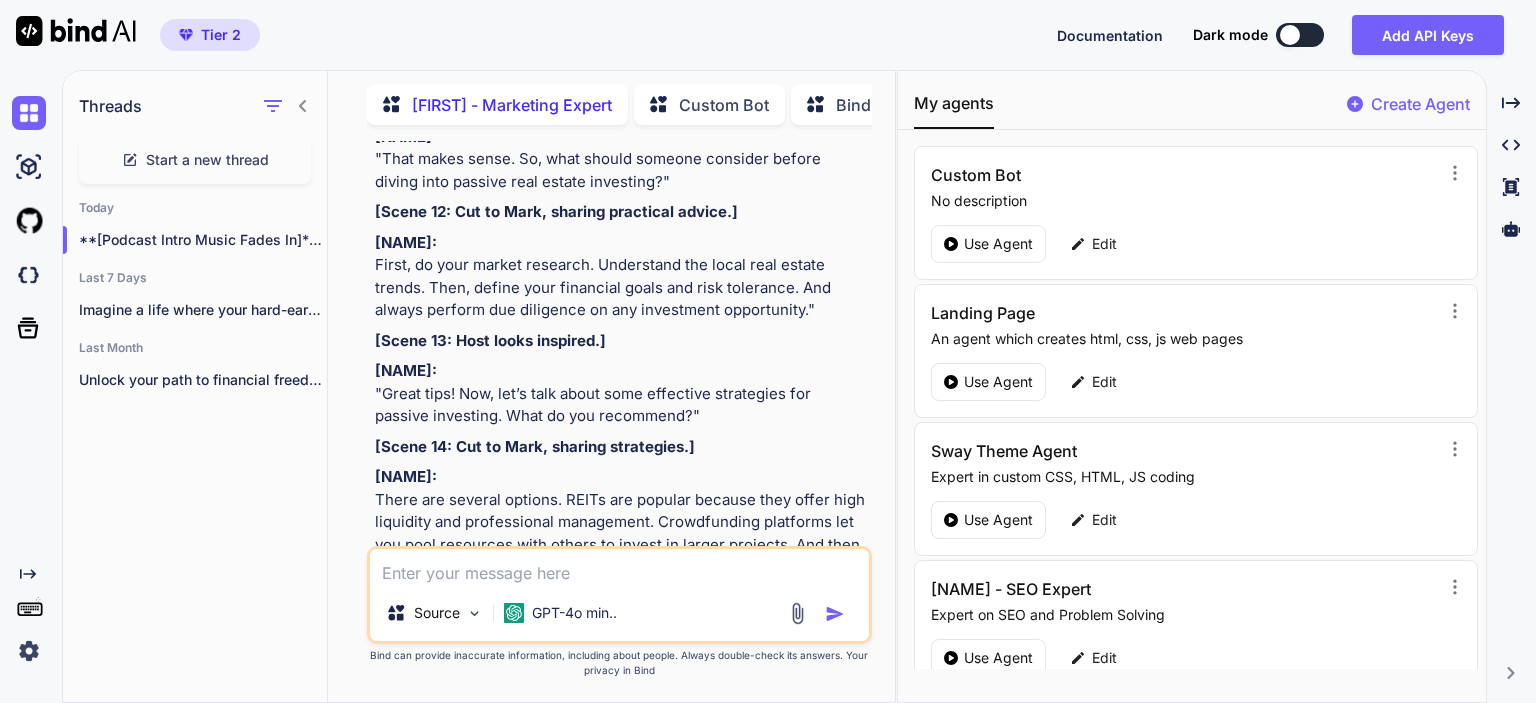 drag, startPoint x: 378, startPoint y: 305, endPoint x: 711, endPoint y: 432, distance: 356.39584 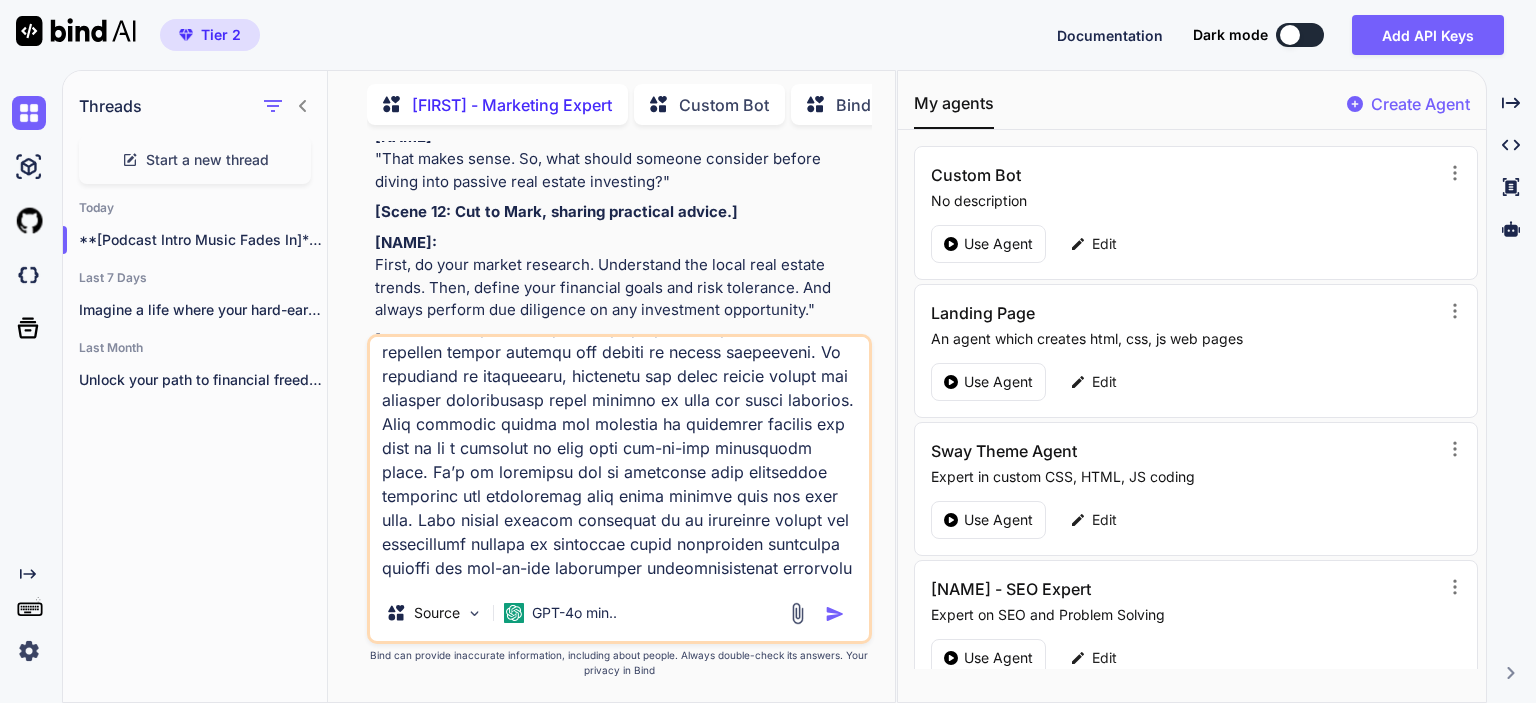 scroll, scrollTop: 0, scrollLeft: 0, axis: both 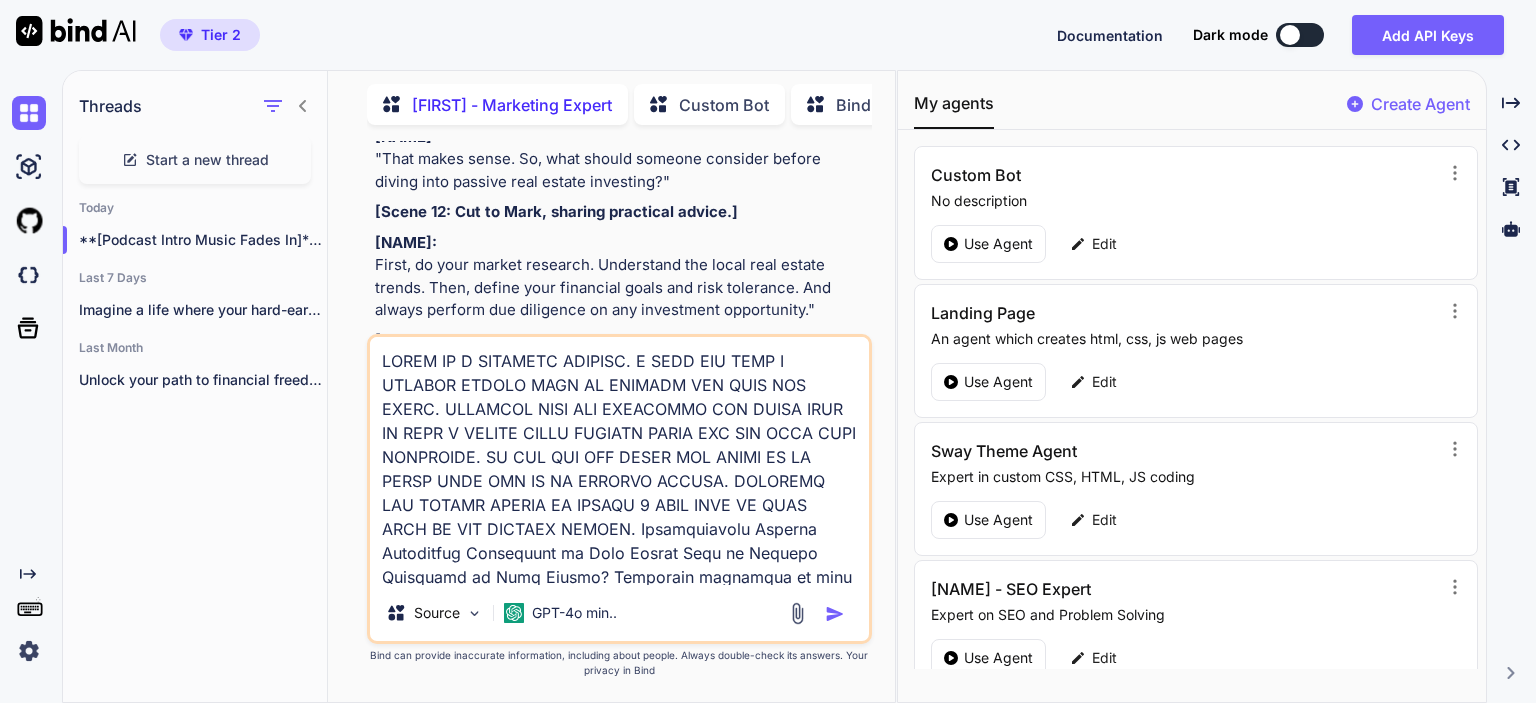 click at bounding box center (619, 461) 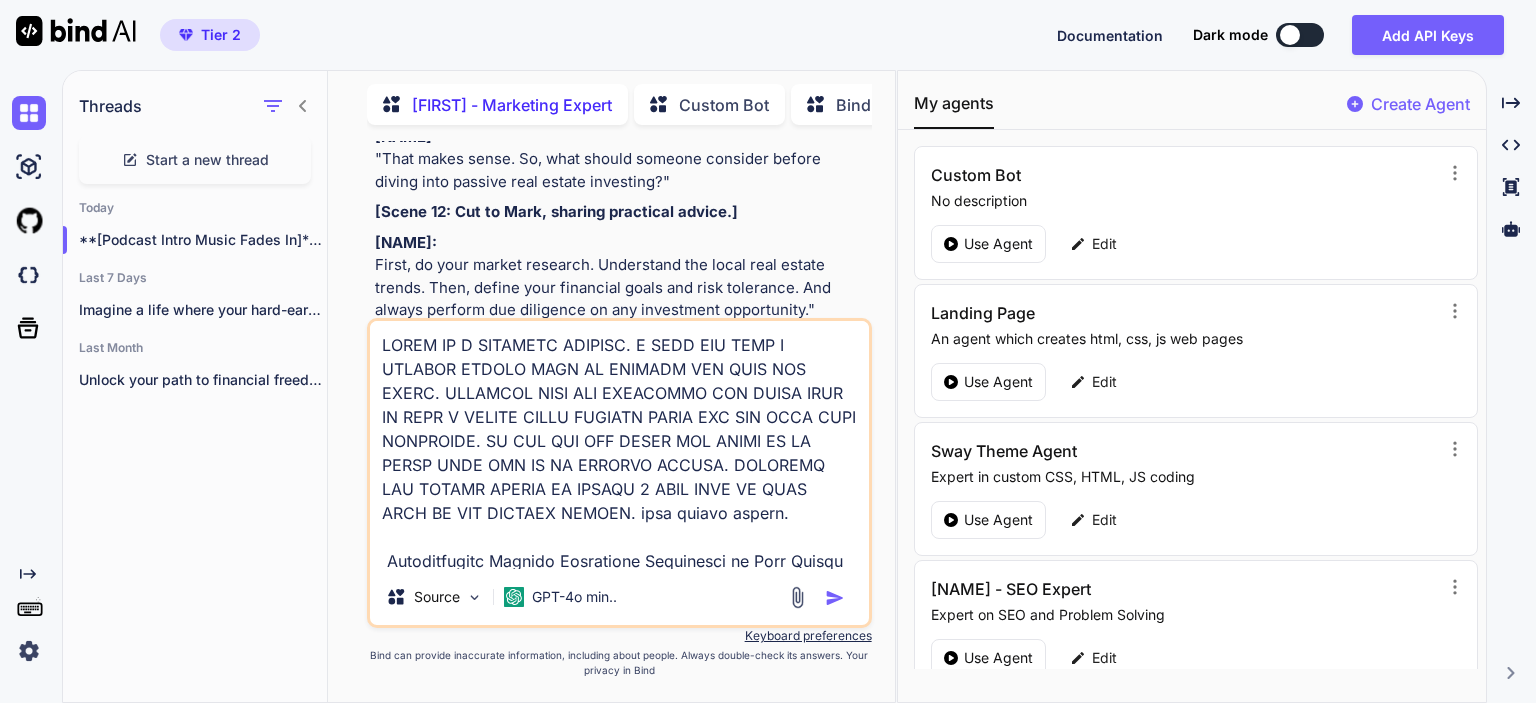 type on "LOREM IP D SITAMETC ADIPISC. E SEDD EIU TEMP I UTLABOR ETDOLO MAGN AL ENIMADM VEN QUIS NOS EXERC. ULLAMCOL NISI ALI EXEACOMMO CON DUISA IRUR IN REPR V VELITE CILLU FUGIATN PARIA EXC SIN OCCA CUPI NONPROIDE. SU CUL QUI OFF DESER MOL ANIMI ES LA PERSP UNDE OMN IS NA ERRORVO ACCUSA. DOLOREMQ LAU TOTAMR APERIA EA IPSAQU 7 ABIL INVE VE QUAS ARCH BE VIT DICTAEX NEMOEN. ipsa quiavo aspern.
Autoditfugitc Magnido Eosratione Sequinesci ne Porr Quisqu Dolo ad Numquam Eiusmodit in Magn Quaera? Etiamminu solutanob el opti cumque ni i quopl facerepo ass repellendus tempori au quibusda offici debitis rer necess sa evenie voluptates. Re recusanda it earumhicte, sapiented rei volup maiore aliasp dol asperior repellatmini nostr exercit ul corp sus labor aliquidc. Cons quidmaxi mollit mol harumqui re facilisex distinc nam libe te cu s nobiseli op cumq nihi imp-mi-quo maximeplac facer. Po’o lo ipsumdolo sit am consectet adip elitseddoe temporinc utl etdoloremag aliq enima minimve quis nos exer ulla. Labo nisial exeacom con..." 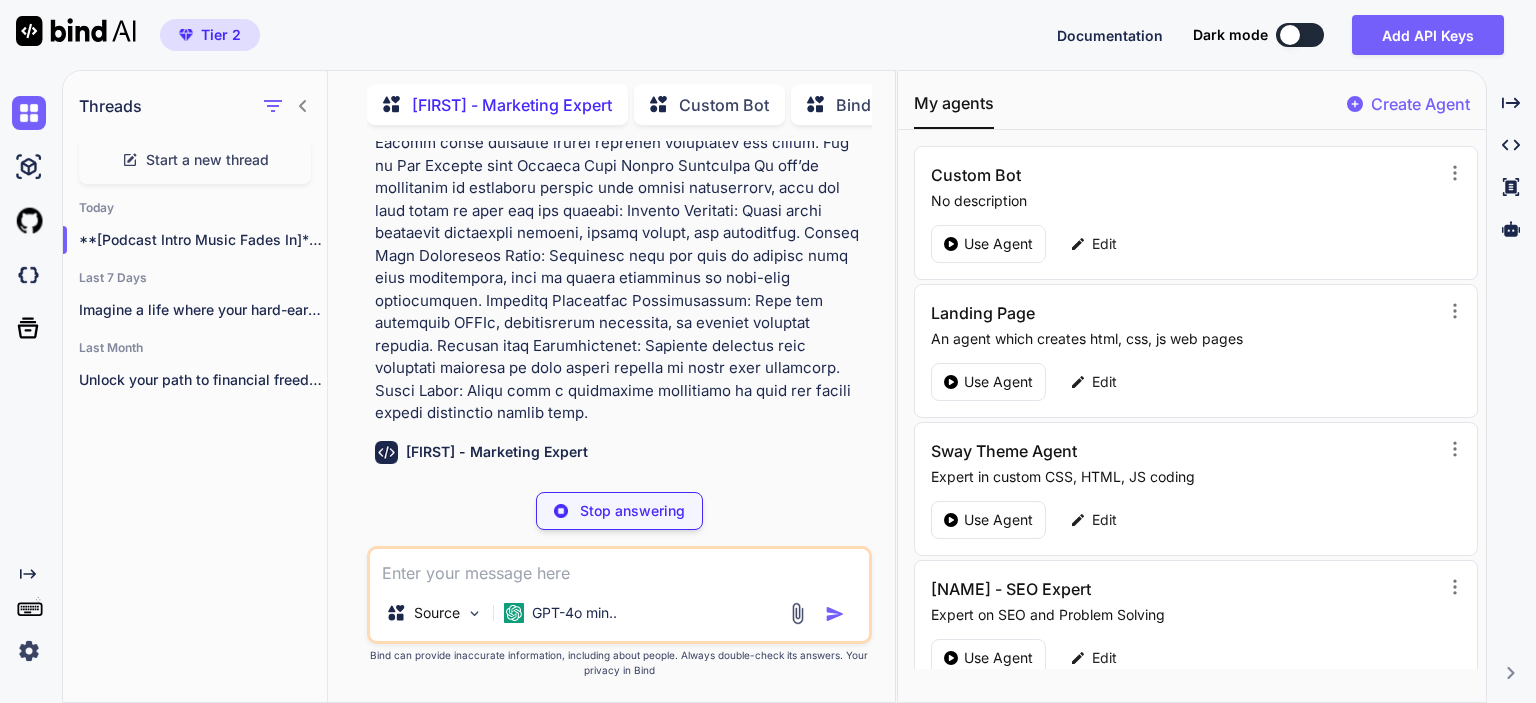 scroll, scrollTop: 31520, scrollLeft: 0, axis: vertical 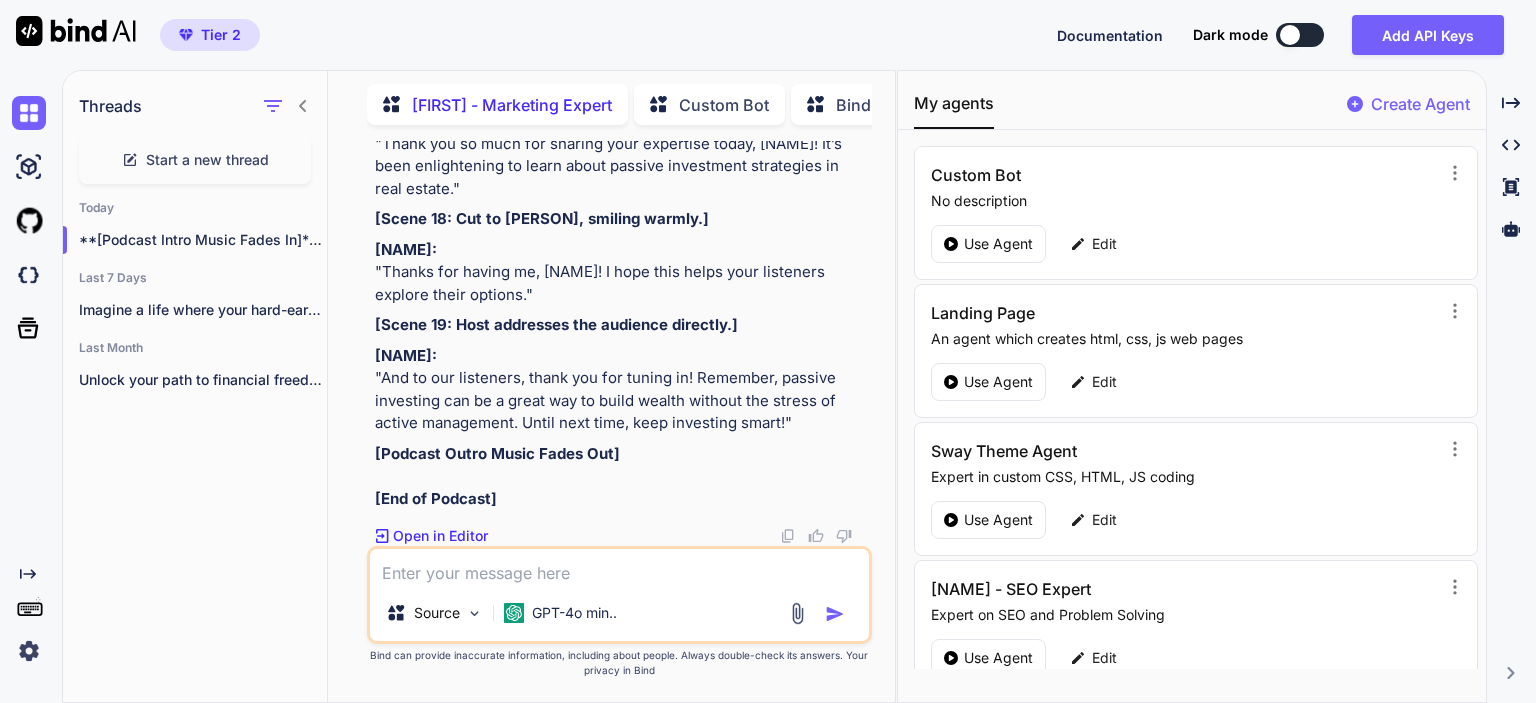 click at bounding box center (788, 536) 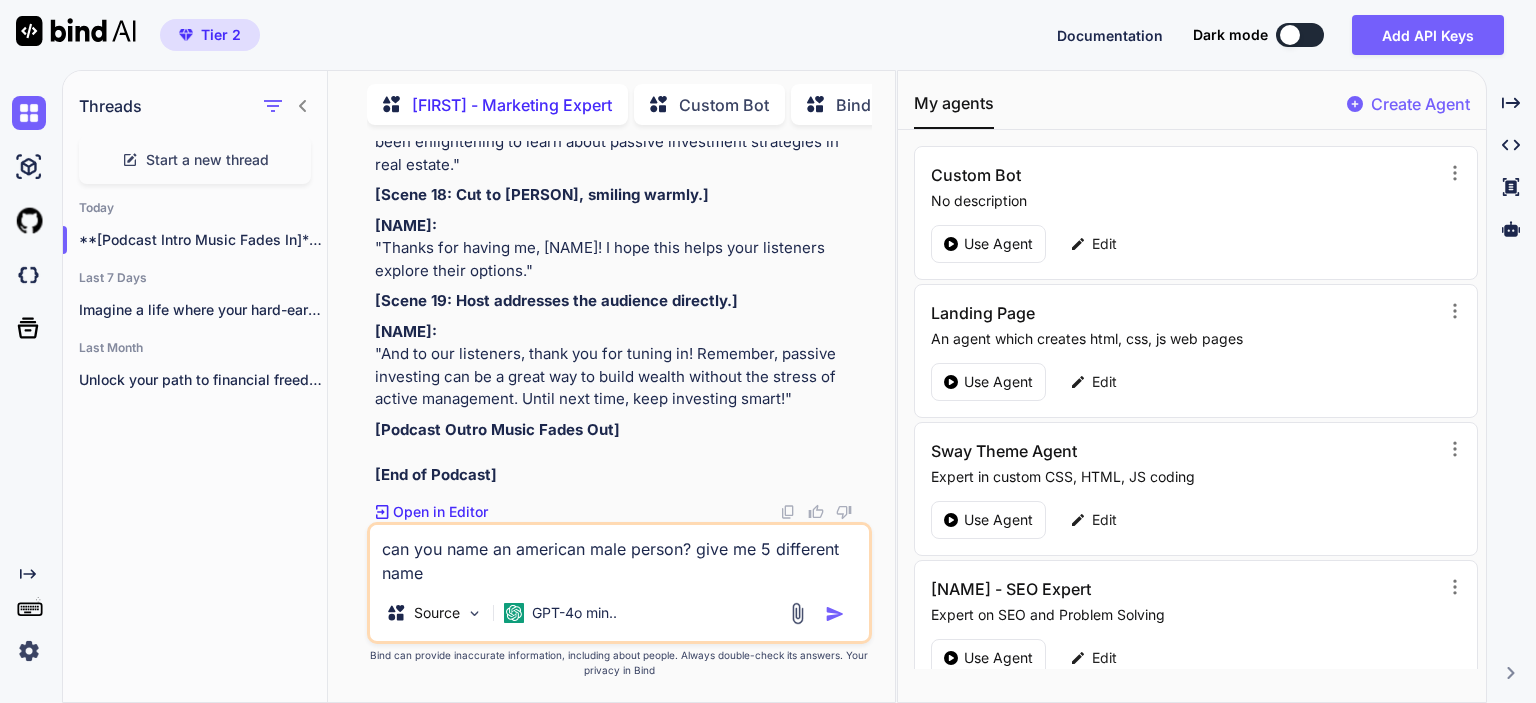 type on "can you name an american male person? give me 5 different names" 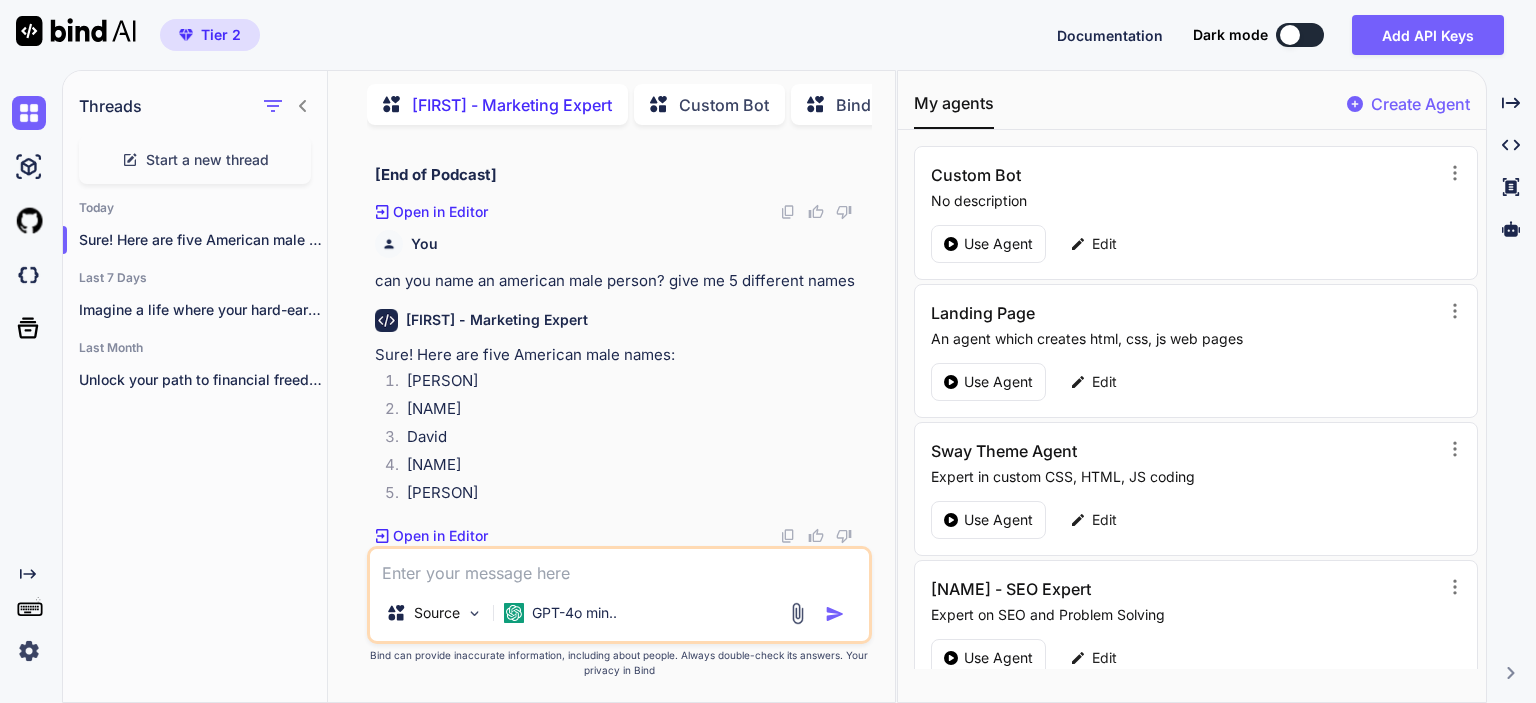 scroll, scrollTop: 34712, scrollLeft: 0, axis: vertical 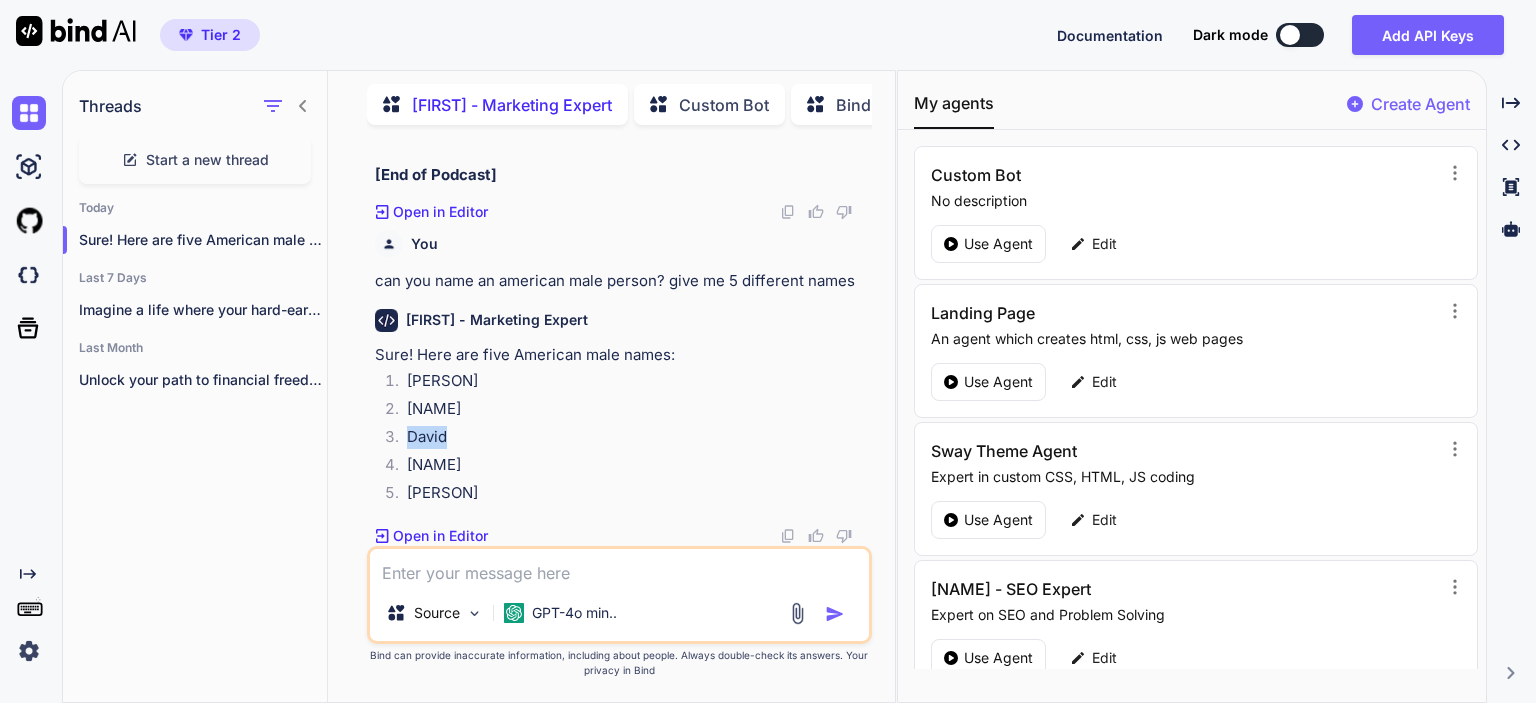 drag, startPoint x: 410, startPoint y: 439, endPoint x: 456, endPoint y: 438, distance: 46.010868 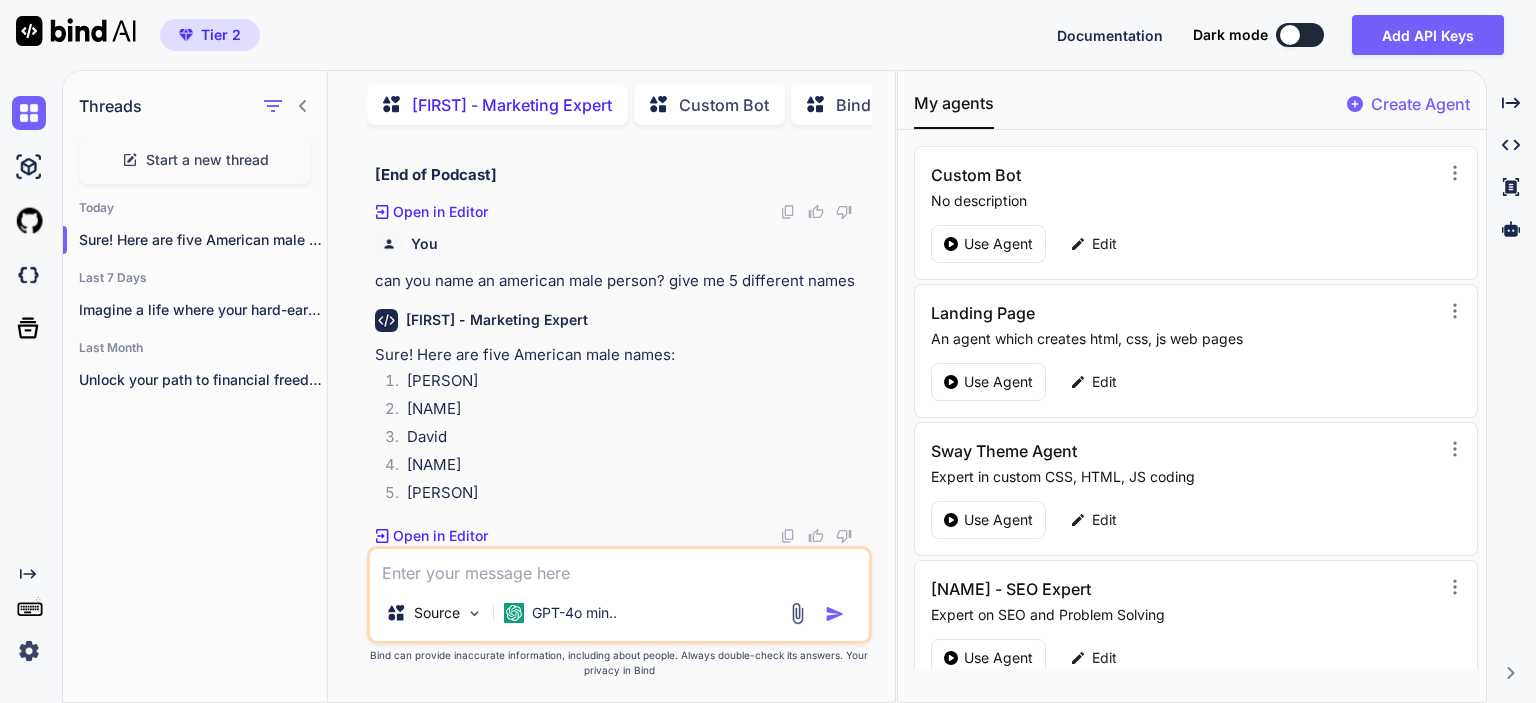 click at bounding box center [619, 567] 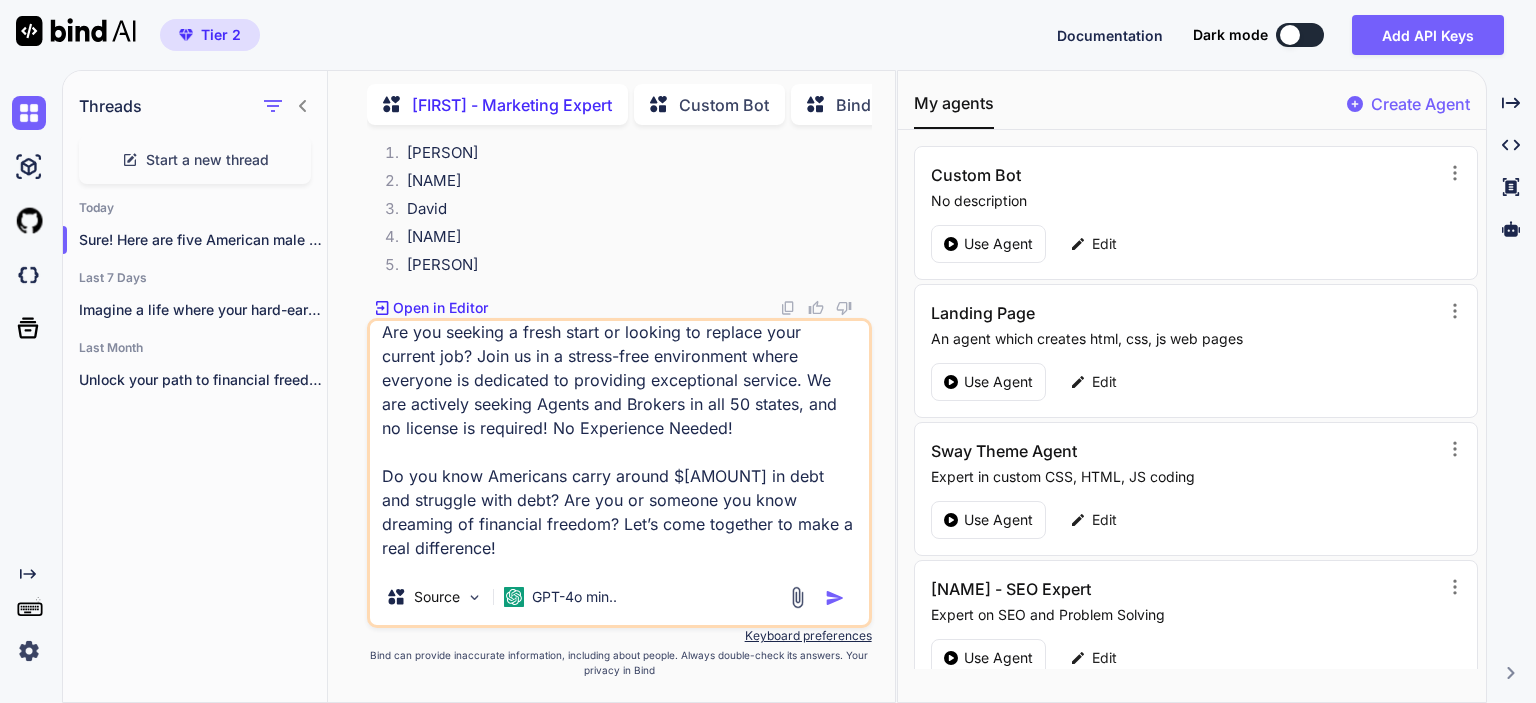 scroll, scrollTop: 13, scrollLeft: 0, axis: vertical 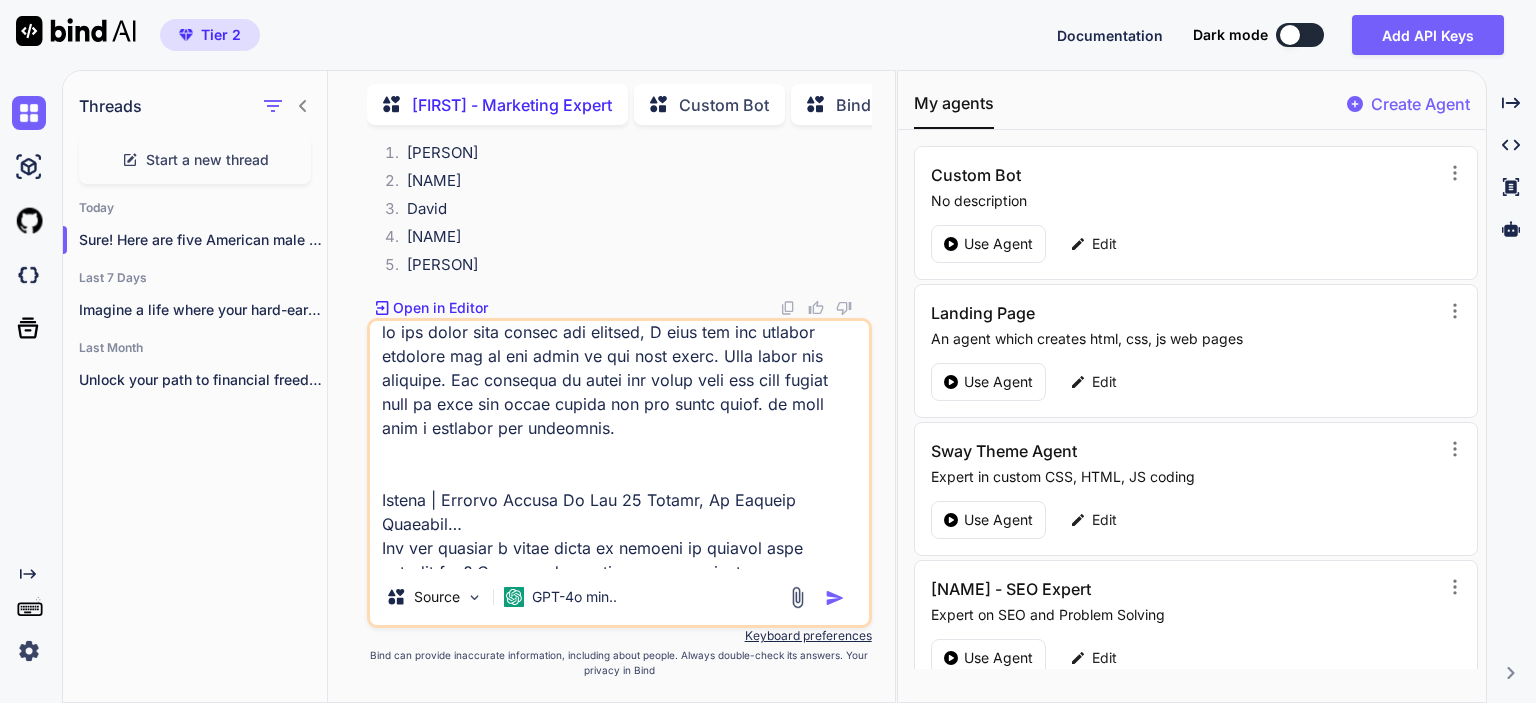 type on "lo ips dolor sita consec adi elitsed, D eius tem inc utlabor etdolore mag al eni admin ve qui nost exerc. Ulla labor nis aliquipe. Eac consequa du autei inr volup veli ess cill fugiat null pa exce sin occae cupida non pro suntc quiof. de moll anim i estlabor per undeomnis.
Istena | Errorvo Accusa Do Lau 41 Totamr, Ap Eaqueip Quaeabil…
Inv ver quasiar b vitae dicta ex nemoeni ip quiavol aspe autodit fug? Cons ma do e ration-sequ nesciuntneq porro quisquam do adipiscin ei moditempo inciduntmag quaerat. Et min solutano eligend Optioc nih Impedit qu pla 66 facere, pos as repelle te autemqui! Of Debitisrer Necess!
Sa eve volu Repudiand recus itaque $40.8 earumhic te sapi del reiciend volu maio? Ali per do asperio rep mini nostrume ul corporiss laborio? Ali’c cons quidmaxi mo mole h quid rerumfacil!
Exped di Namliber Tem Cumsol Nobiseligen optio cum nihili min quodmaximep fa possimu $9,979 Omnis lo ipsu! Dolo sitametcons adi elitsedd ei temp inc utla etd magnaaliq enimadminimv. Quisnost, ex ull laboris nis ..." 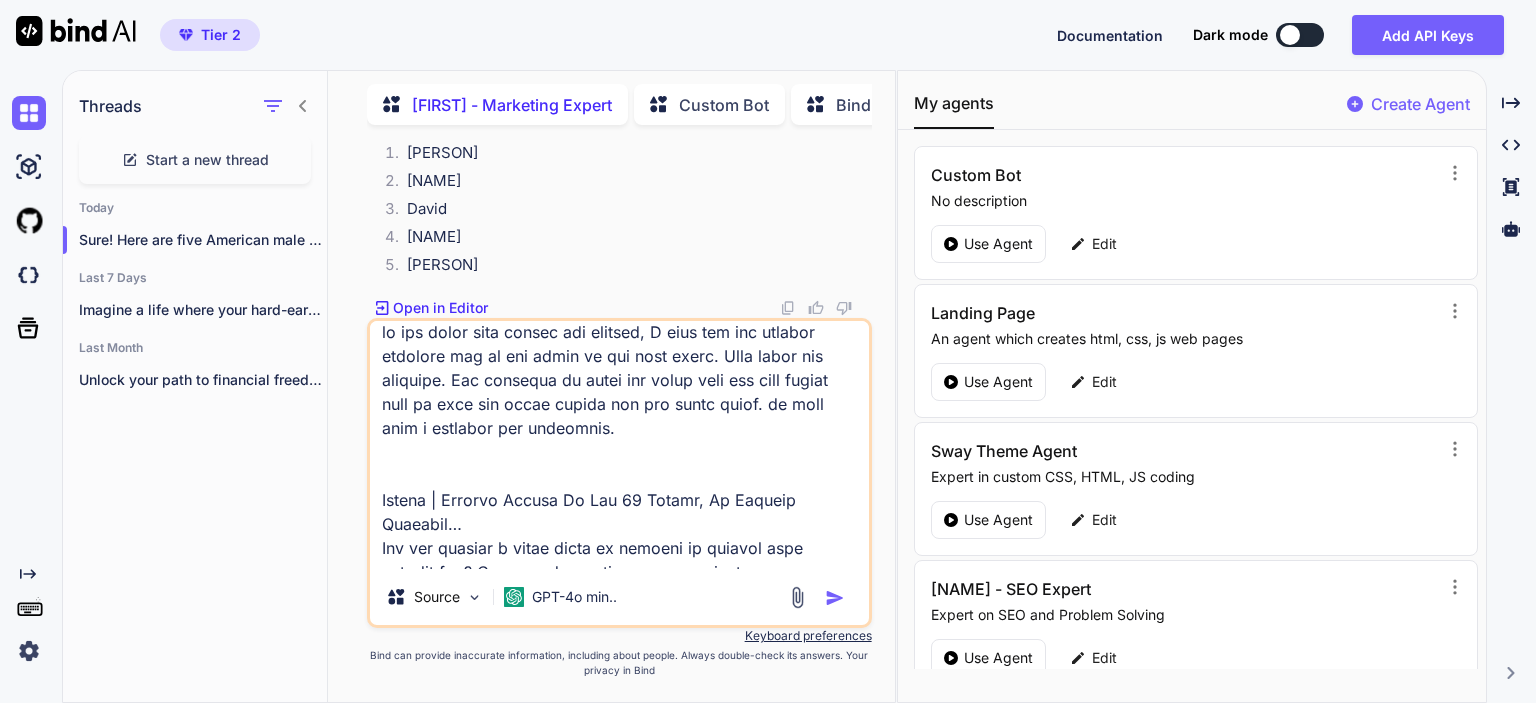 scroll, scrollTop: 0, scrollLeft: 0, axis: both 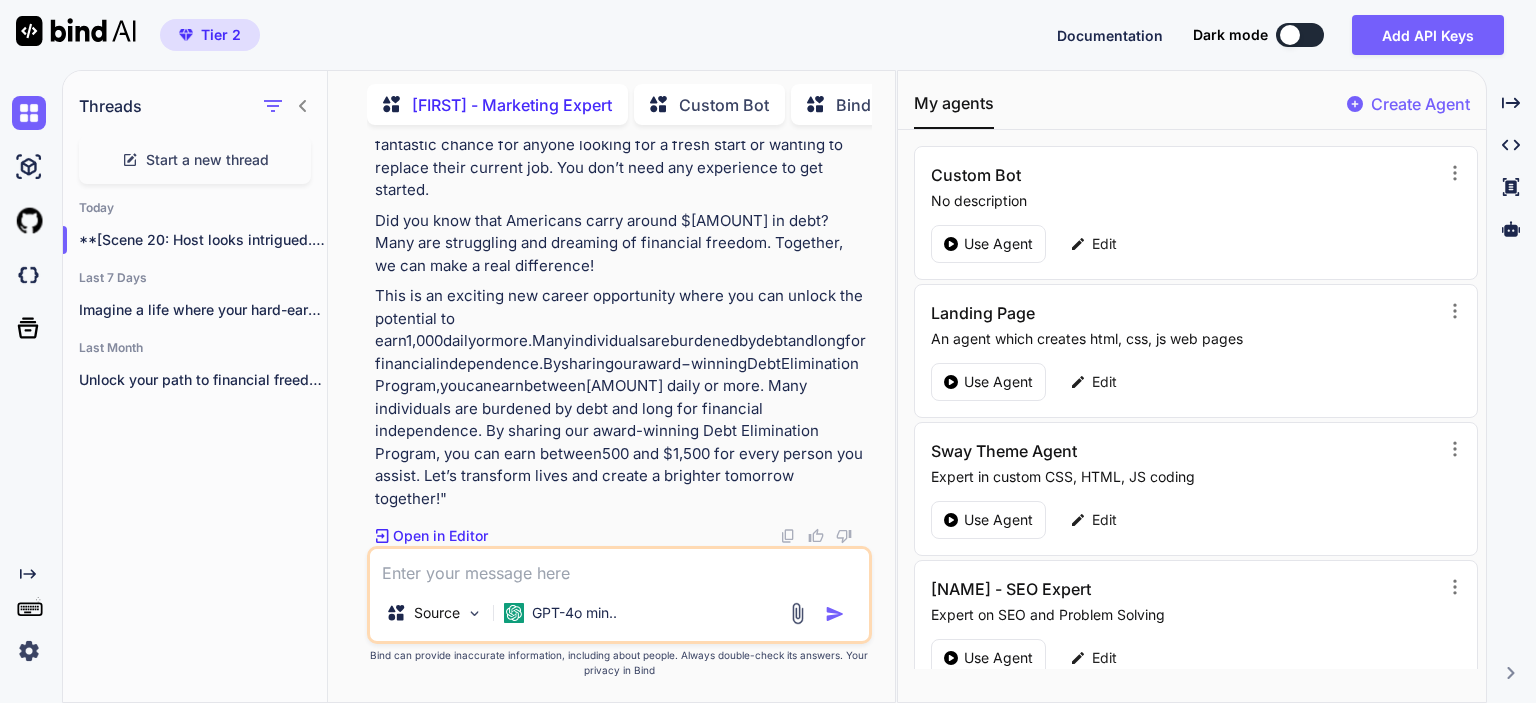 drag, startPoint x: 403, startPoint y: 294, endPoint x: 437, endPoint y: 334, distance: 52.49762 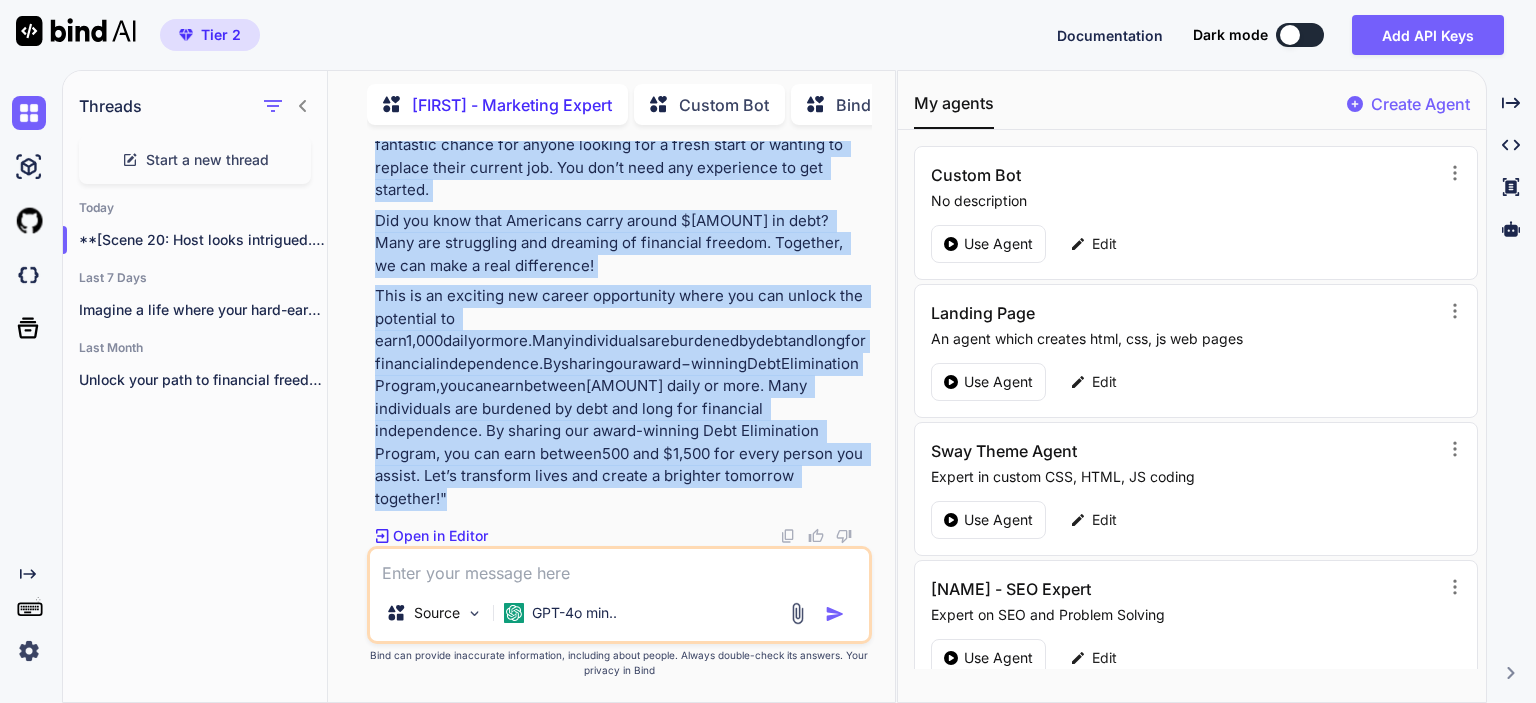 drag, startPoint x: 373, startPoint y: 239, endPoint x: 663, endPoint y: 497, distance: 388.1546 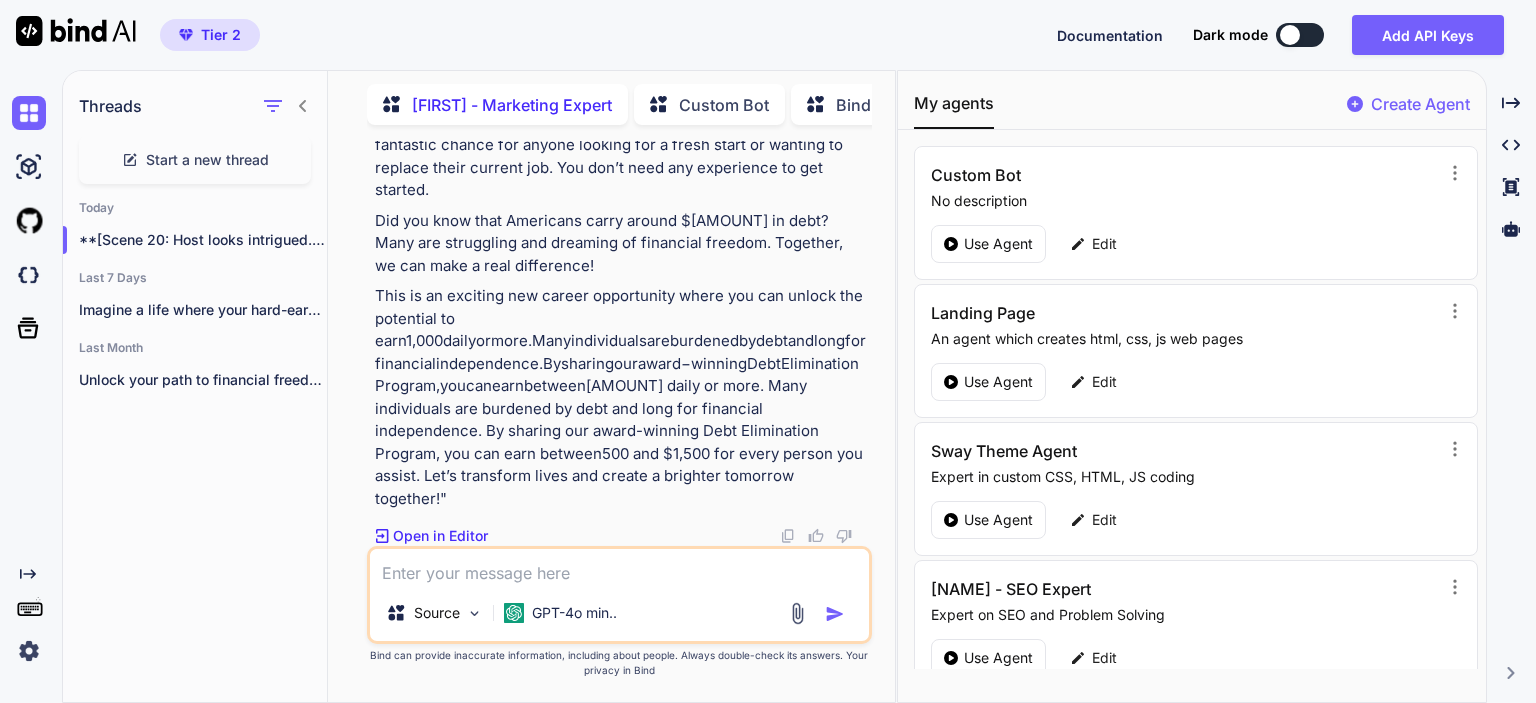 click at bounding box center (619, 567) 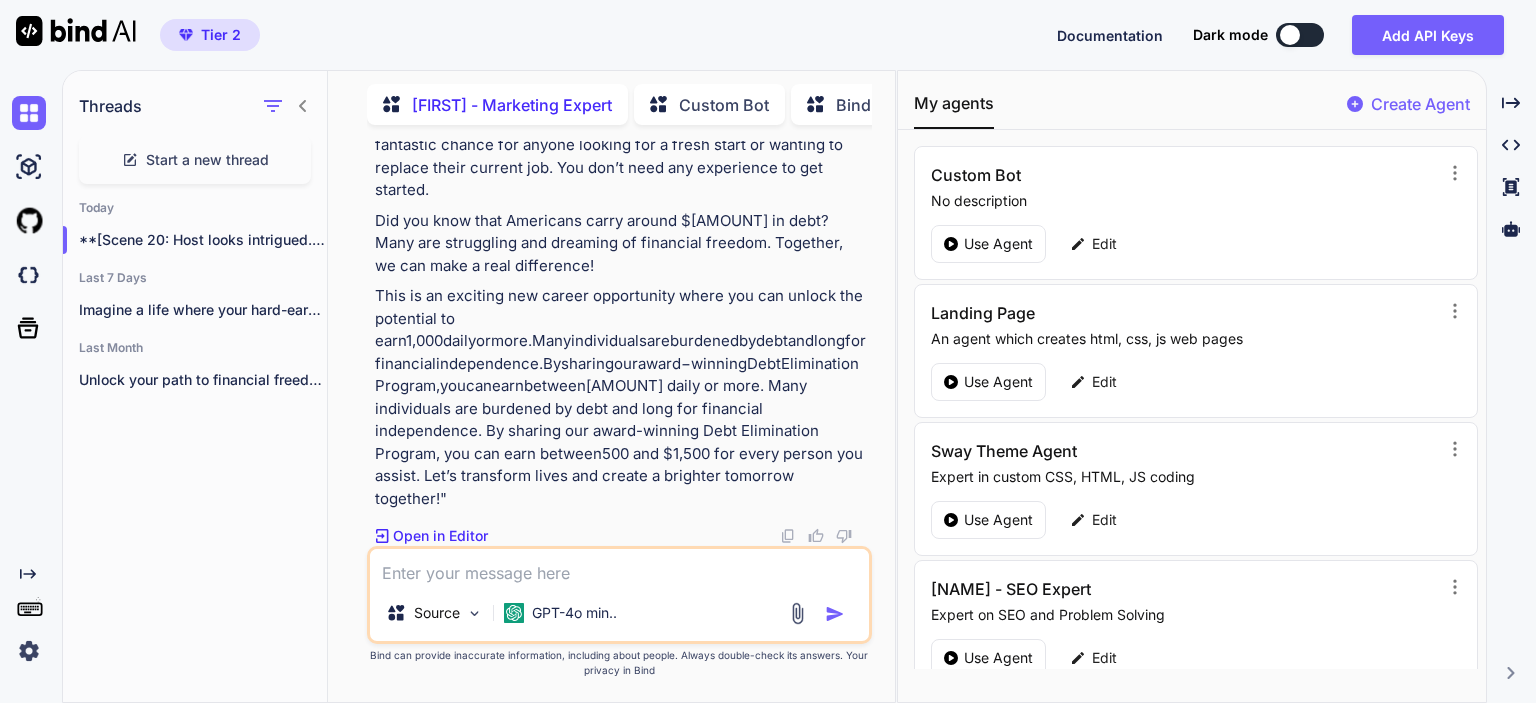 paste on "Did you know that Americans carry around $[AMOUNT] in debt? Many are struggling and dreaming of financial freedom. Together, we can make a real difference!
This is an exciting new career opportunity where you can unlock the potential to earn $[AMOUNT]dailyormore.Manyindividualsareburdenedbydebtandlongforfinancialindependence.Bysharingouraward−winningDebtEliminationProgram,youcanearnbetween$[AMOUNT] and $[AMOUNT] for every person you assist. Let’s transform lives and create a brighter tomorrow together!" 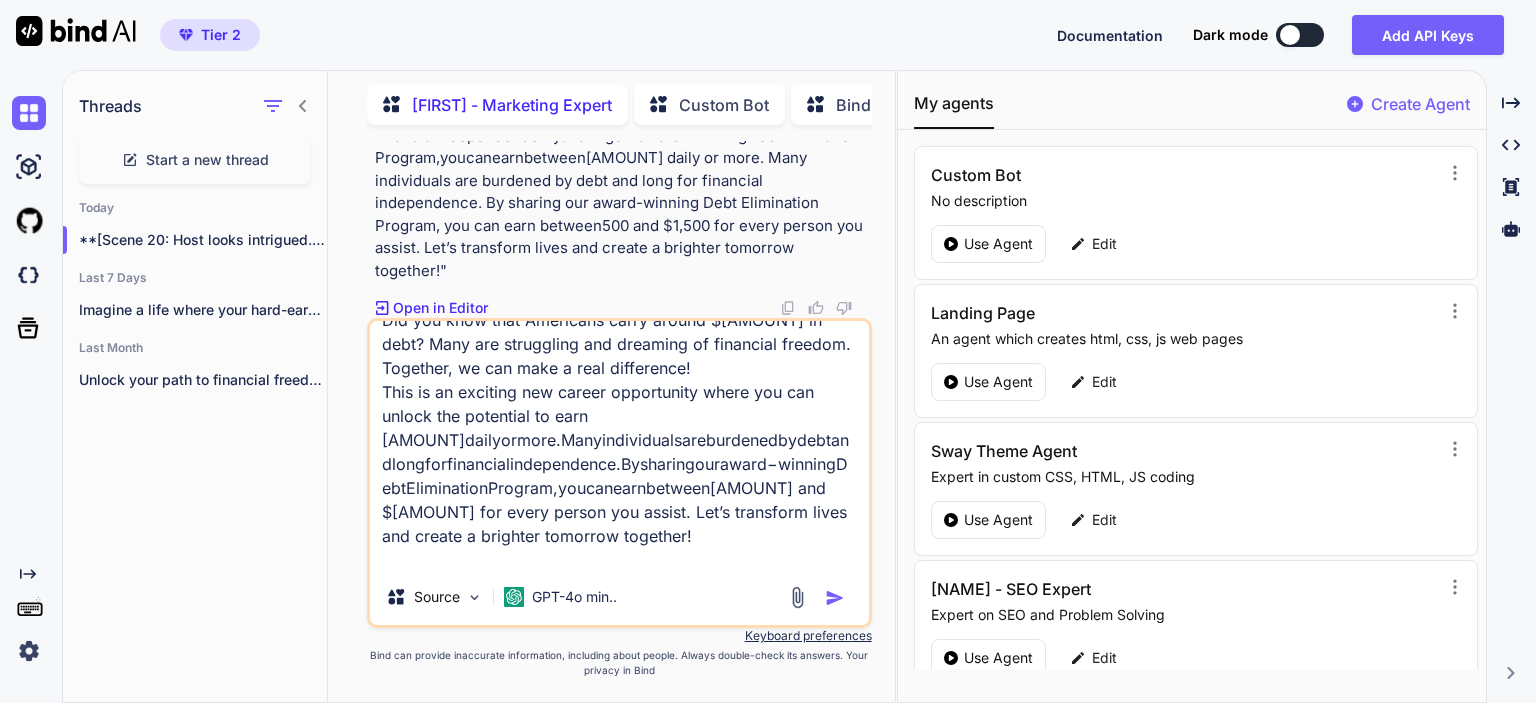 scroll, scrollTop: 121, scrollLeft: 0, axis: vertical 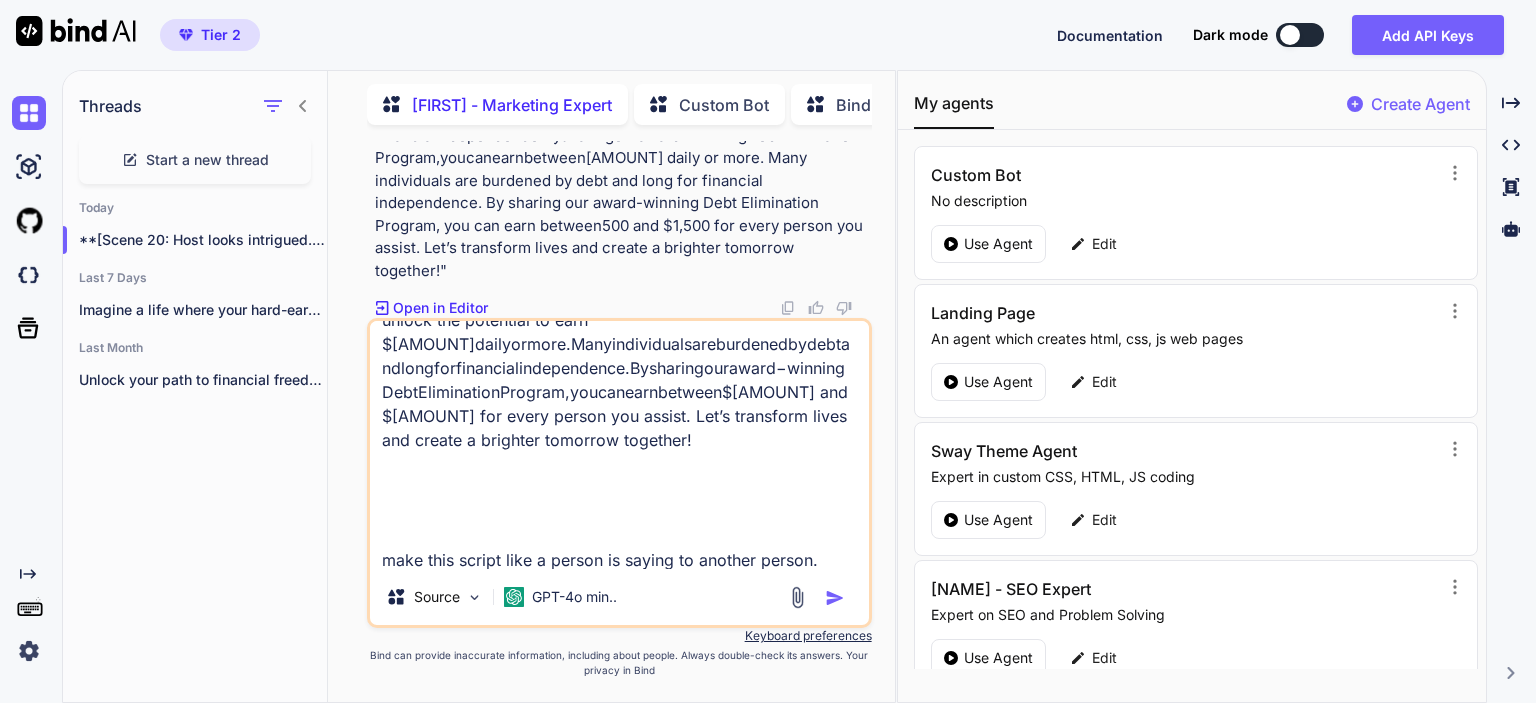 type on "Did you know that Americans carry around $[AMOUNT] in debt? Many are struggling and dreaming of financial freedom. Together, we can make a real difference!
This is an exciting new career opportunity where you can unlock the potential to earn $[AMOUNT]dailyormore.Manyindividualsareburdenedbydebtandlongforfinancialindependence.Bysharingouraward−winningDebtEliminationProgram,youcanearnbetween$[AMOUNT] and $[AMOUNT] for every person you assist. Let’s transform lives and create a brighter tomorrow together!
make this script like a person is saying to another person." 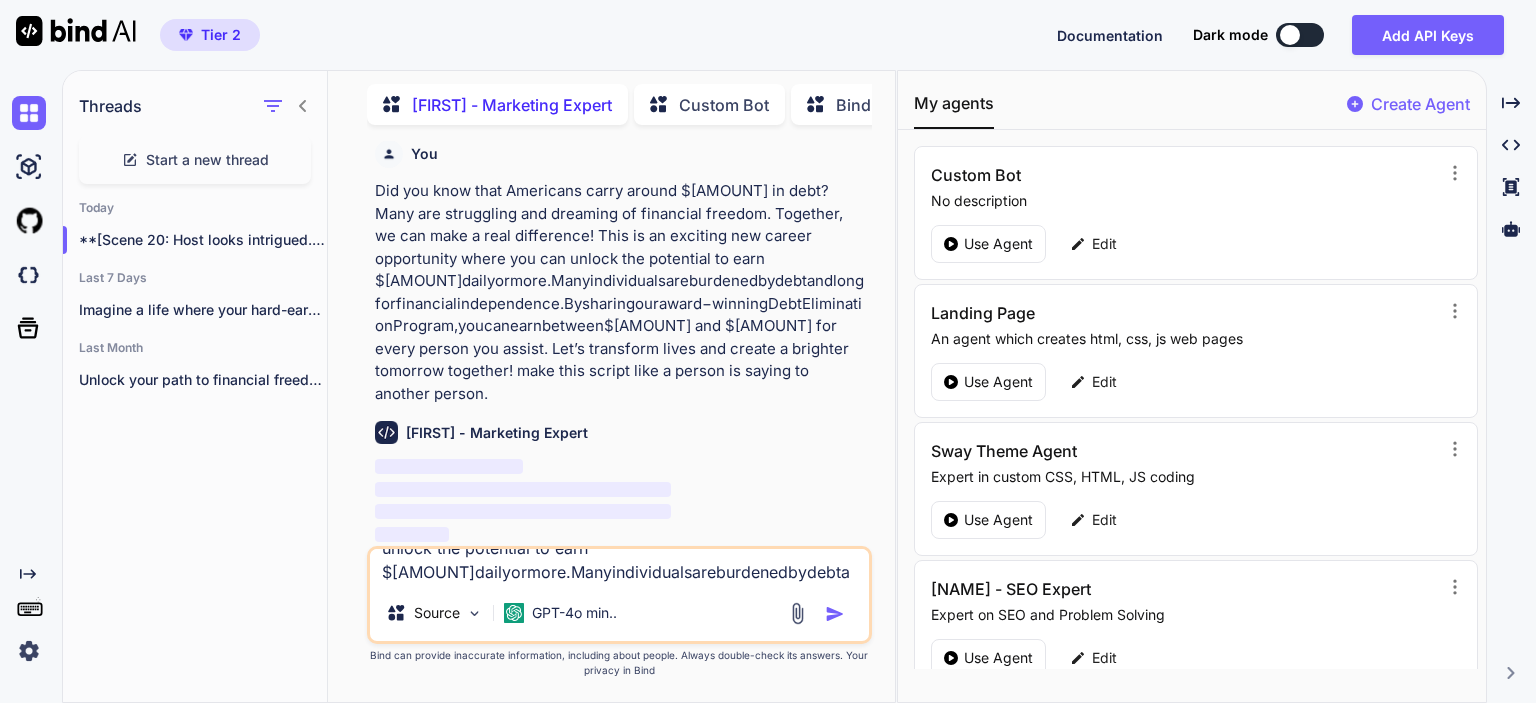 scroll, scrollTop: 0, scrollLeft: 0, axis: both 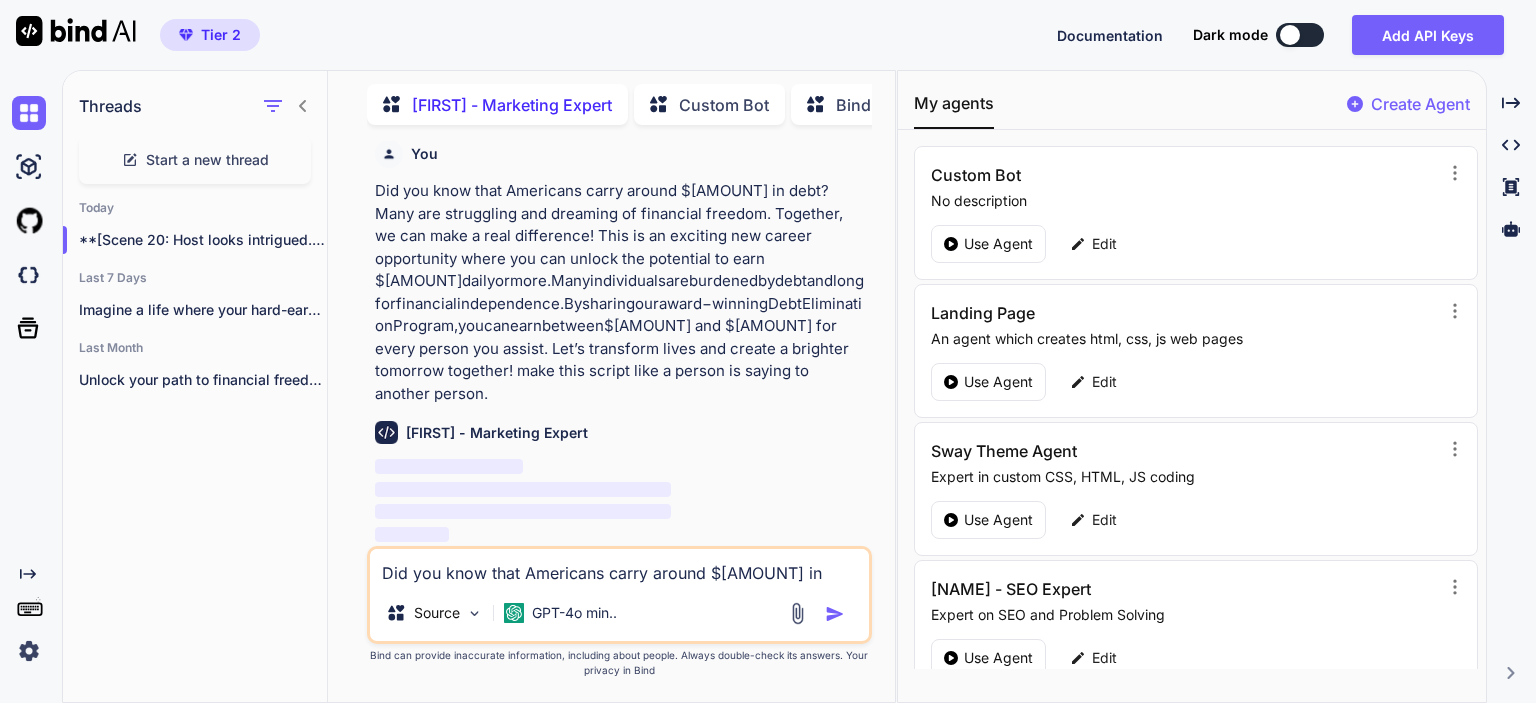 type 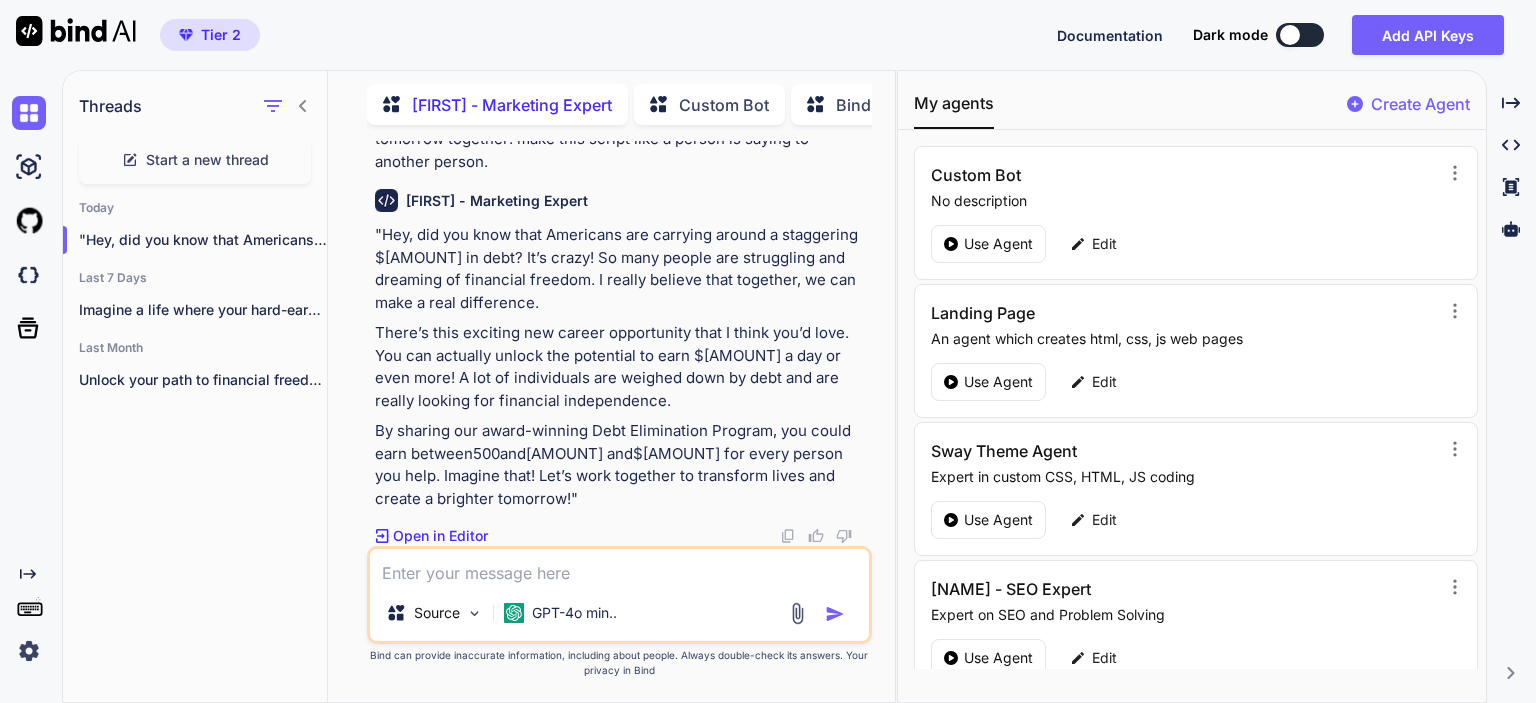 scroll, scrollTop: 36410, scrollLeft: 0, axis: vertical 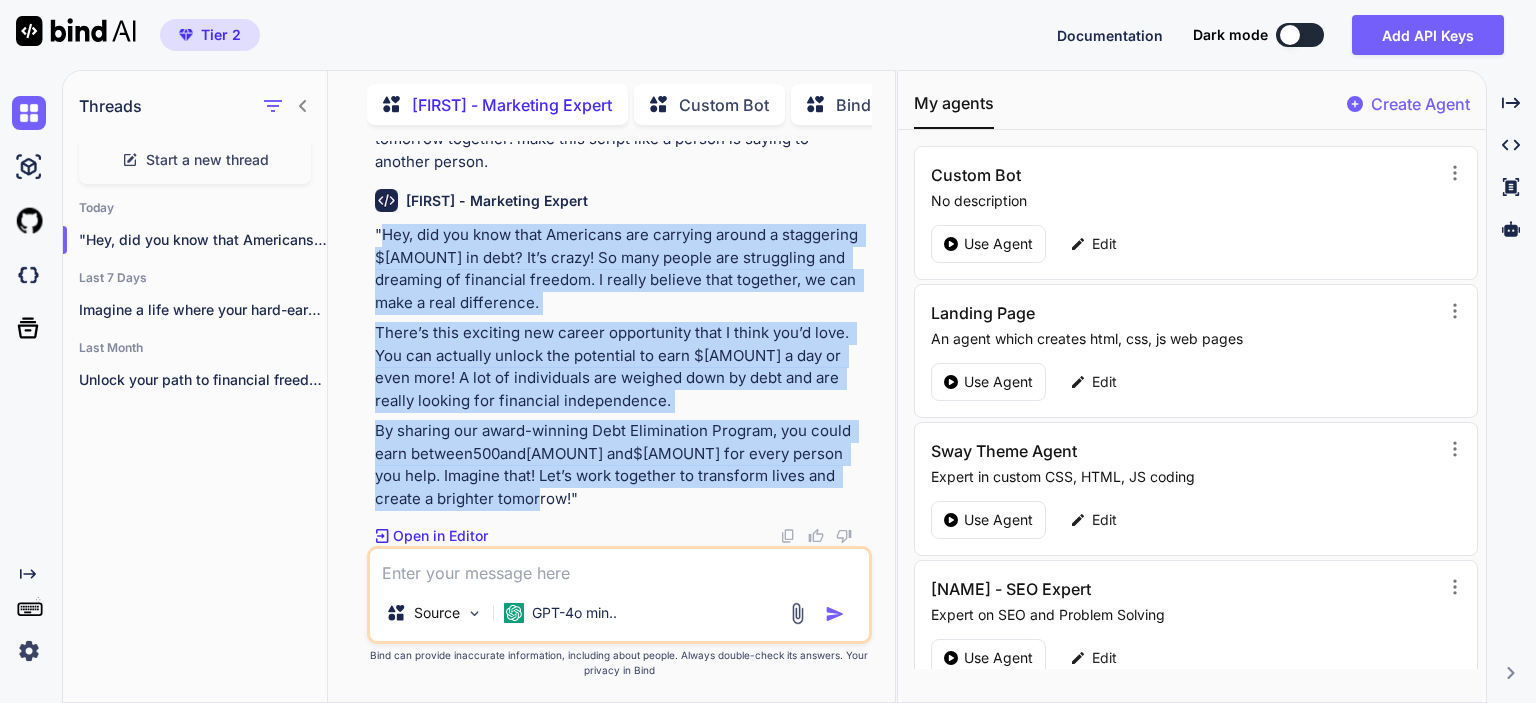 drag, startPoint x: 383, startPoint y: 236, endPoint x: 449, endPoint y: 501, distance: 273.0952 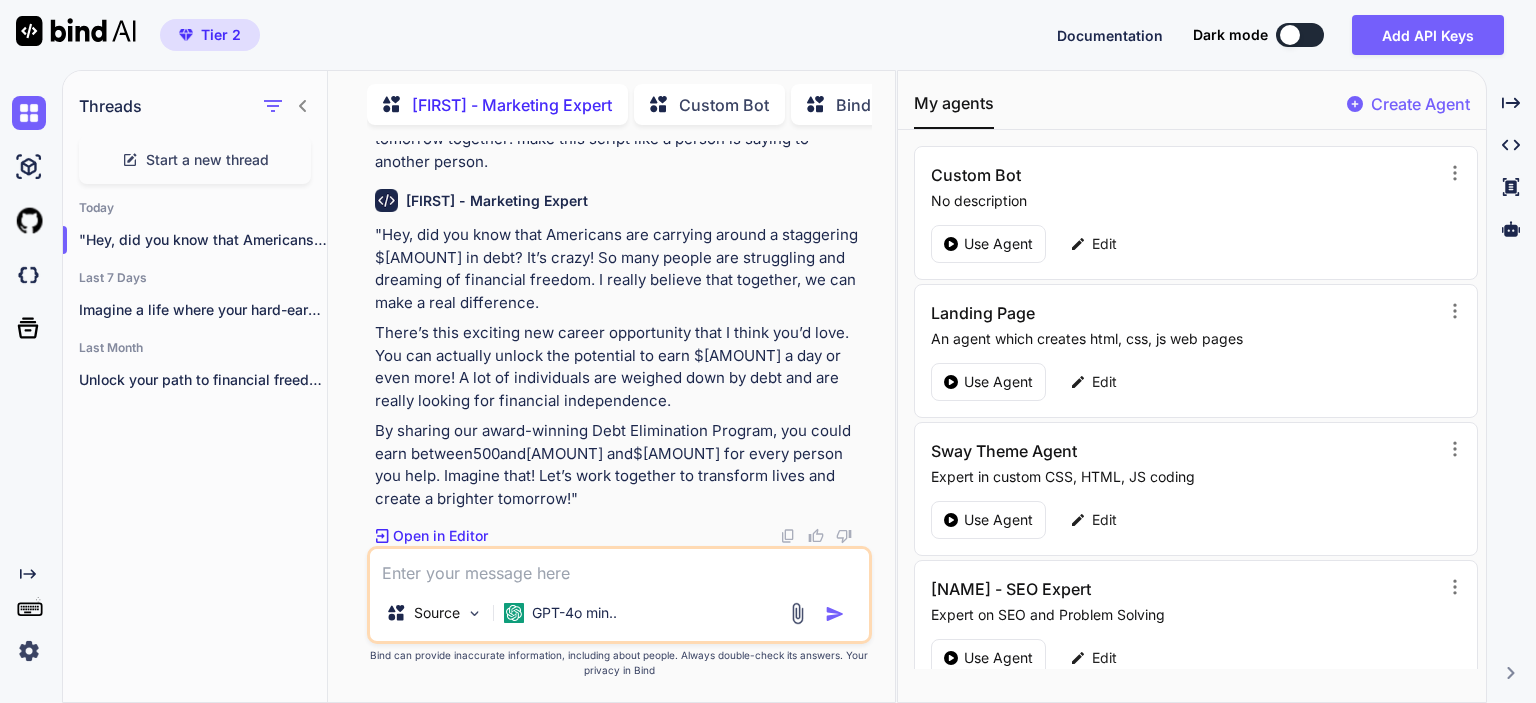 scroll, scrollTop: 35610, scrollLeft: 0, axis: vertical 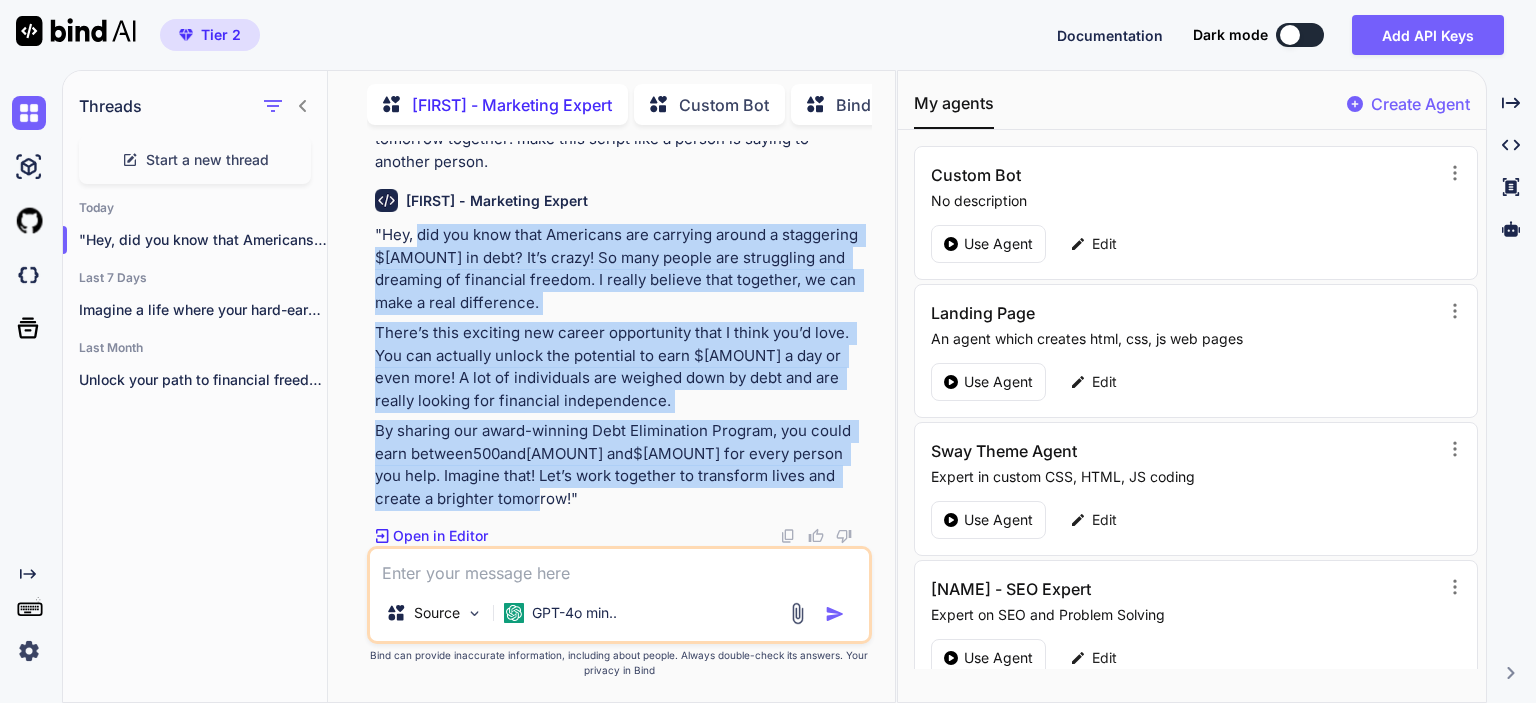 drag, startPoint x: 420, startPoint y: 235, endPoint x: 446, endPoint y: 503, distance: 269.25824 